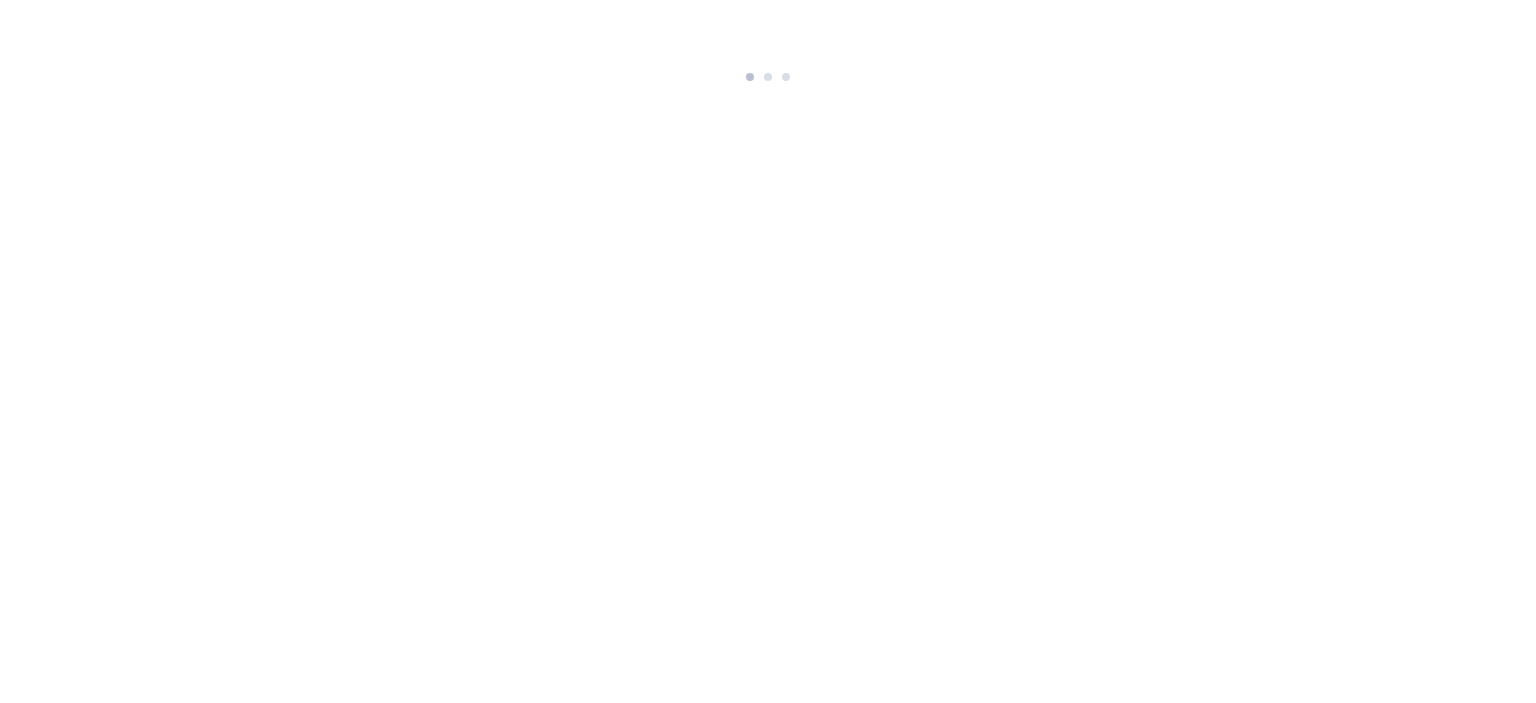 scroll, scrollTop: 0, scrollLeft: 0, axis: both 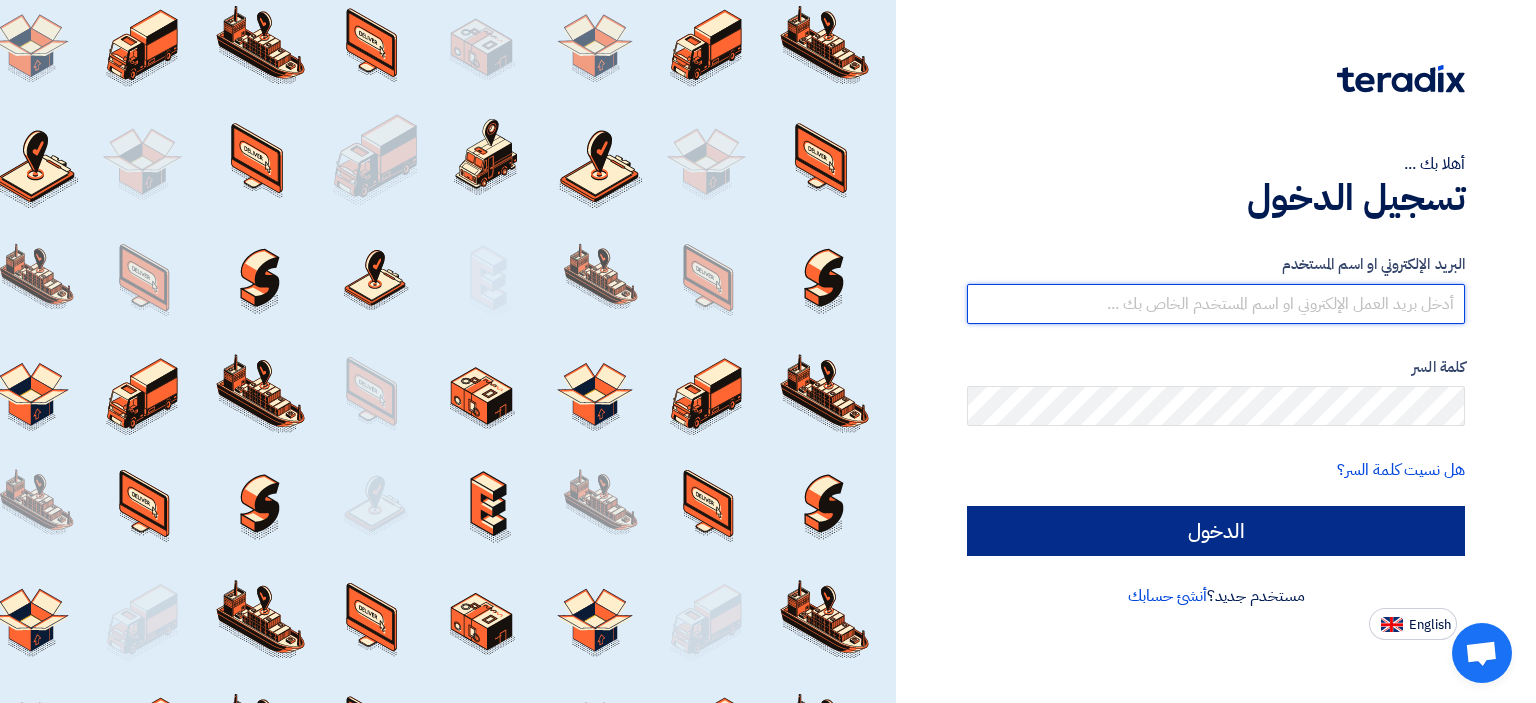 type on "[EMAIL]" 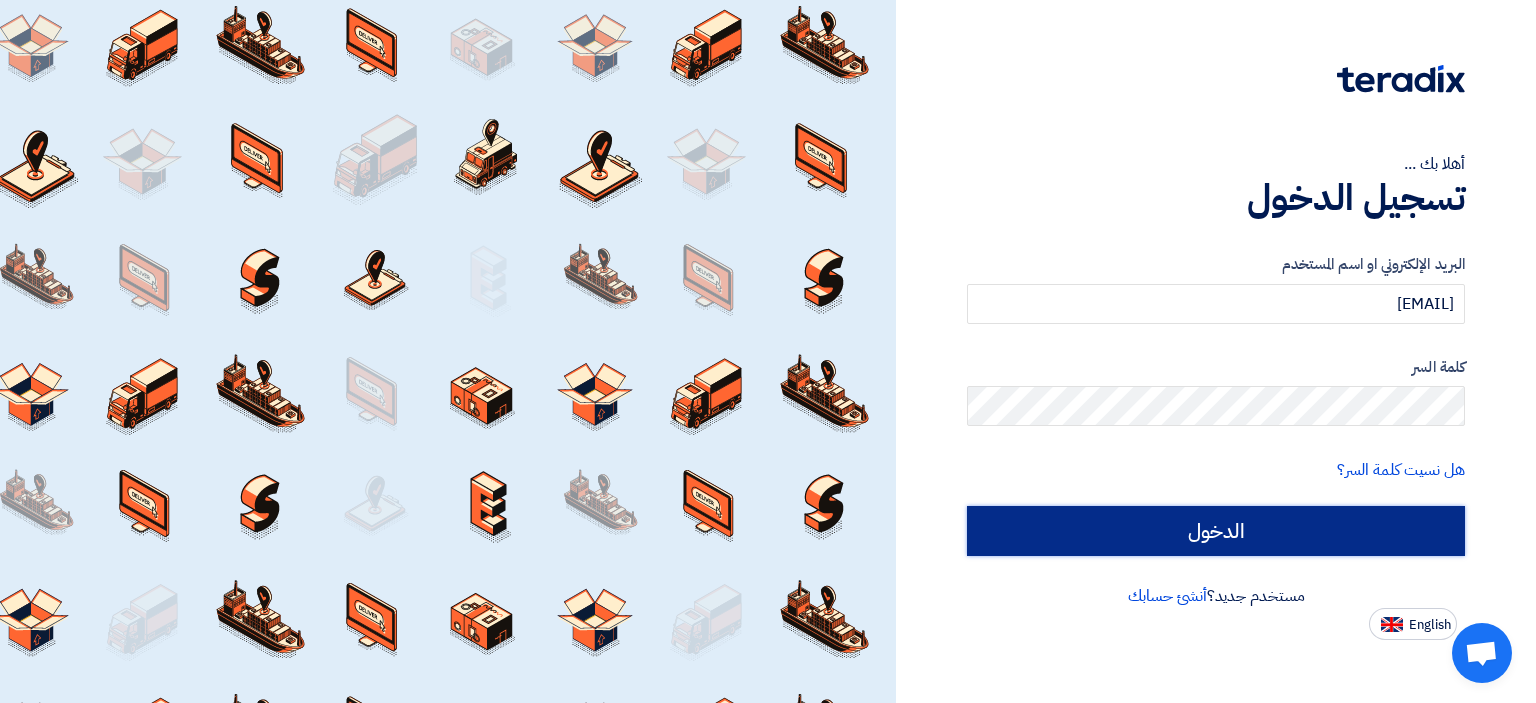 click on "الدخول" 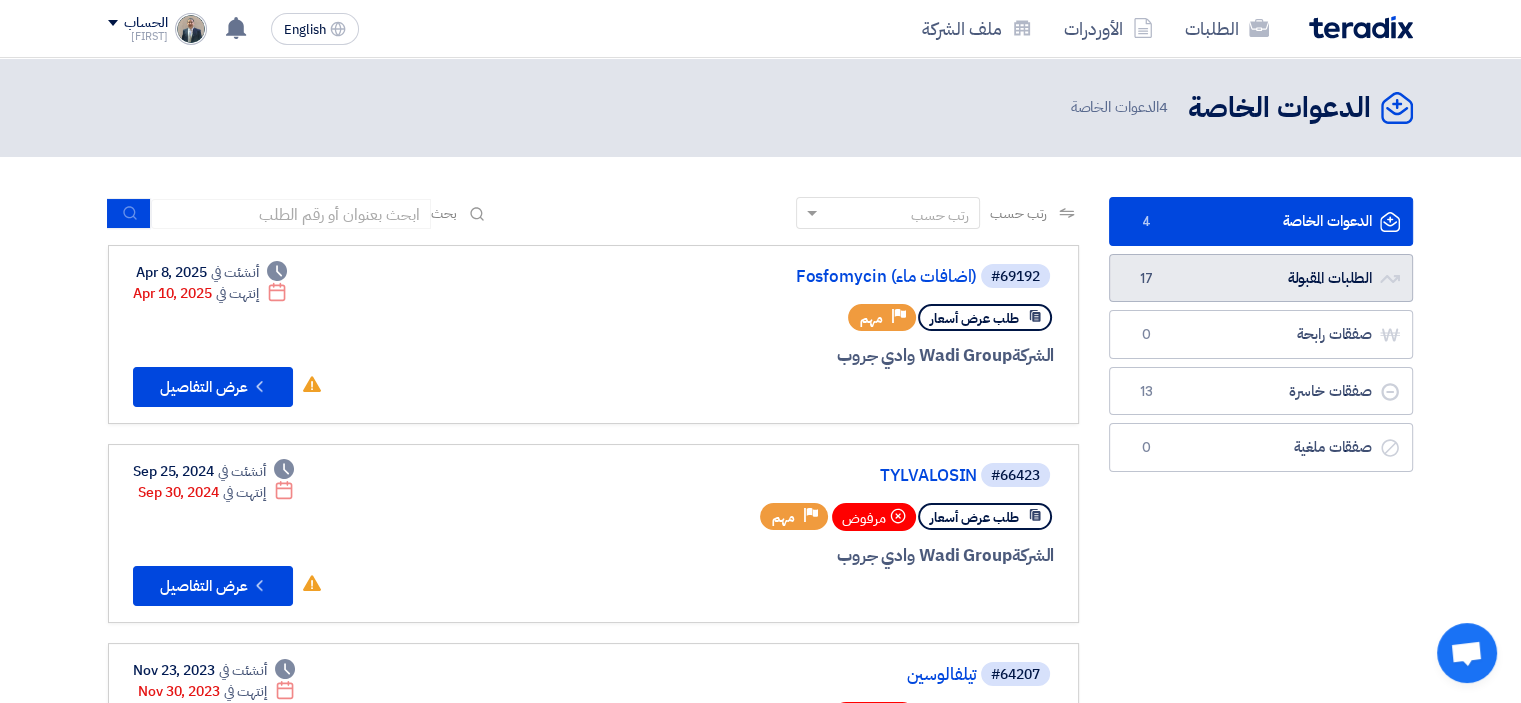 click on "الطلبات المقبولة
الطلبات المقبولة
17" 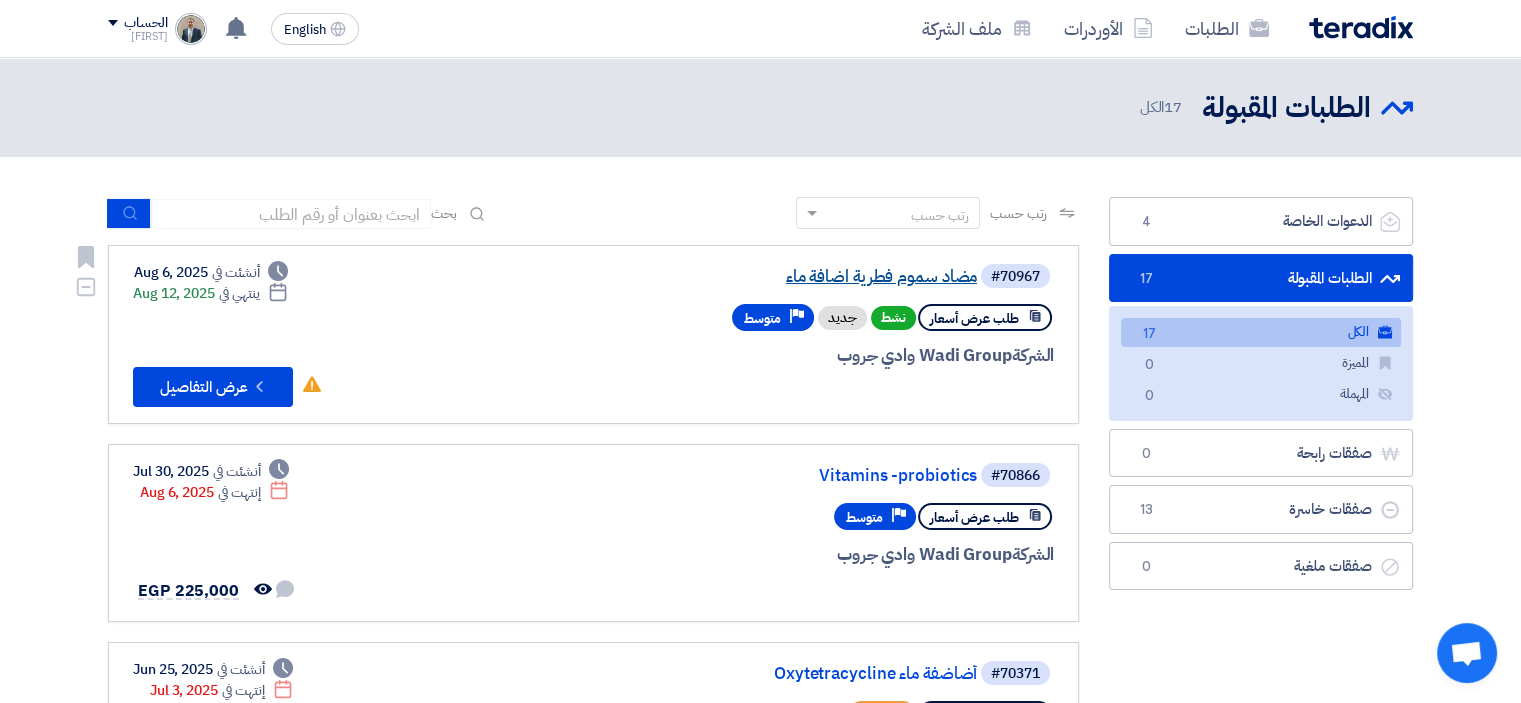 click on "مضاد سموم فطرية اضافة ماء" 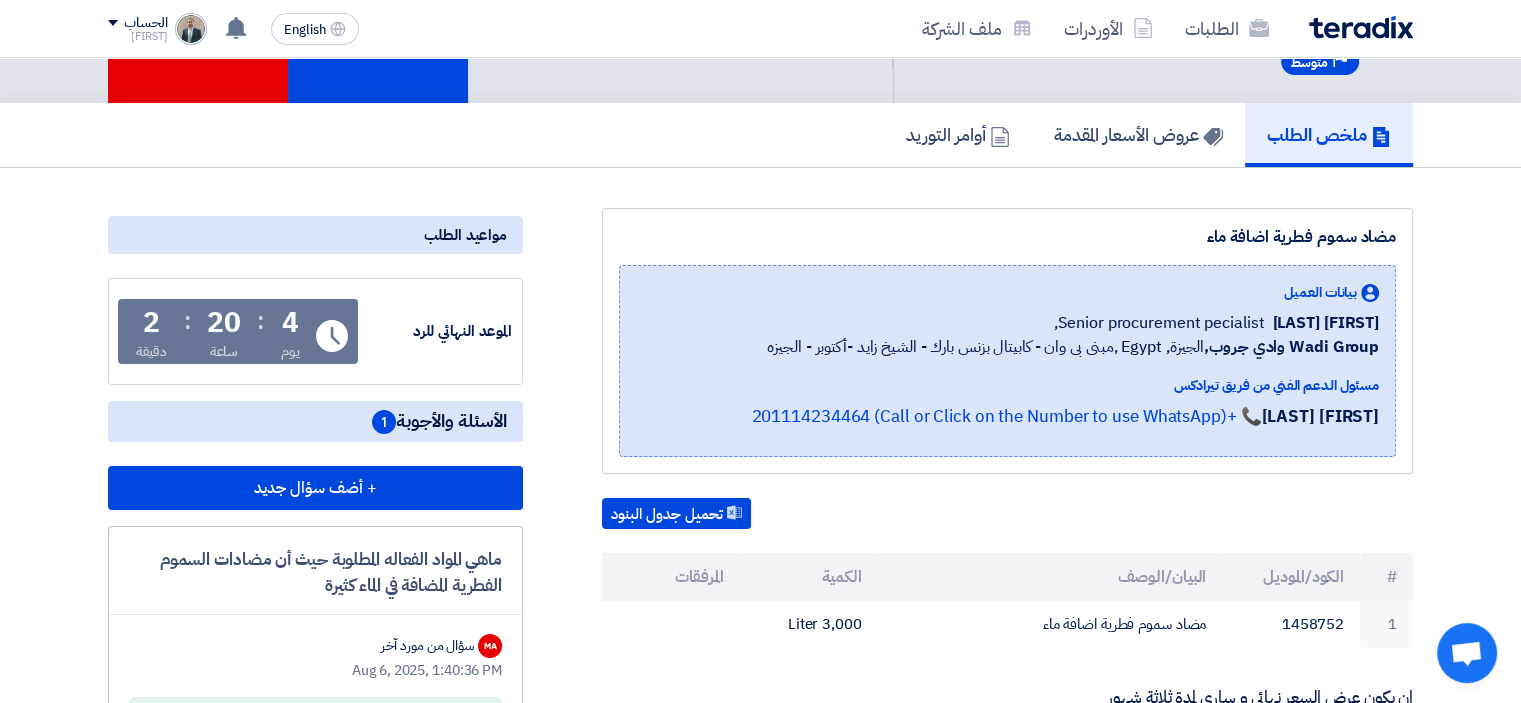scroll, scrollTop: 0, scrollLeft: 0, axis: both 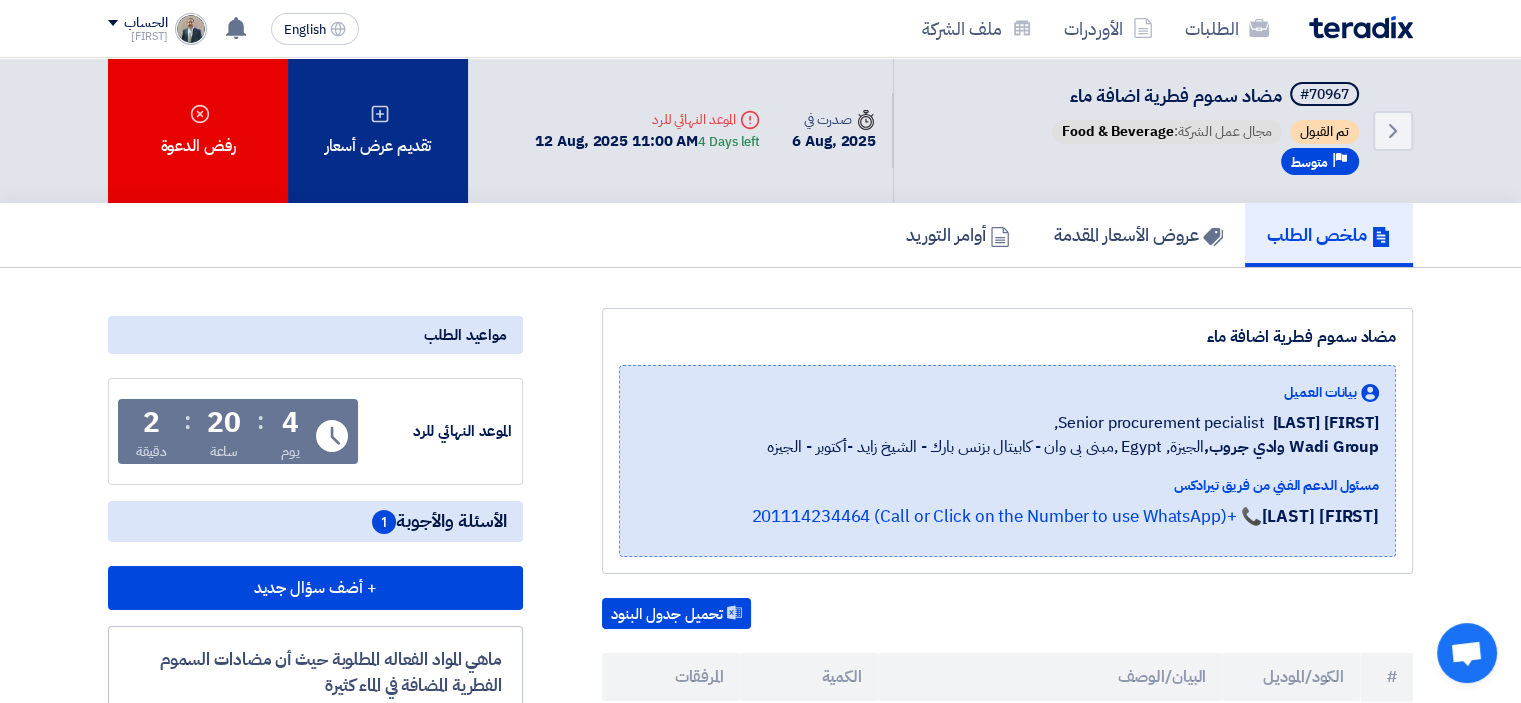 click on "تقديم عرض أسعار" 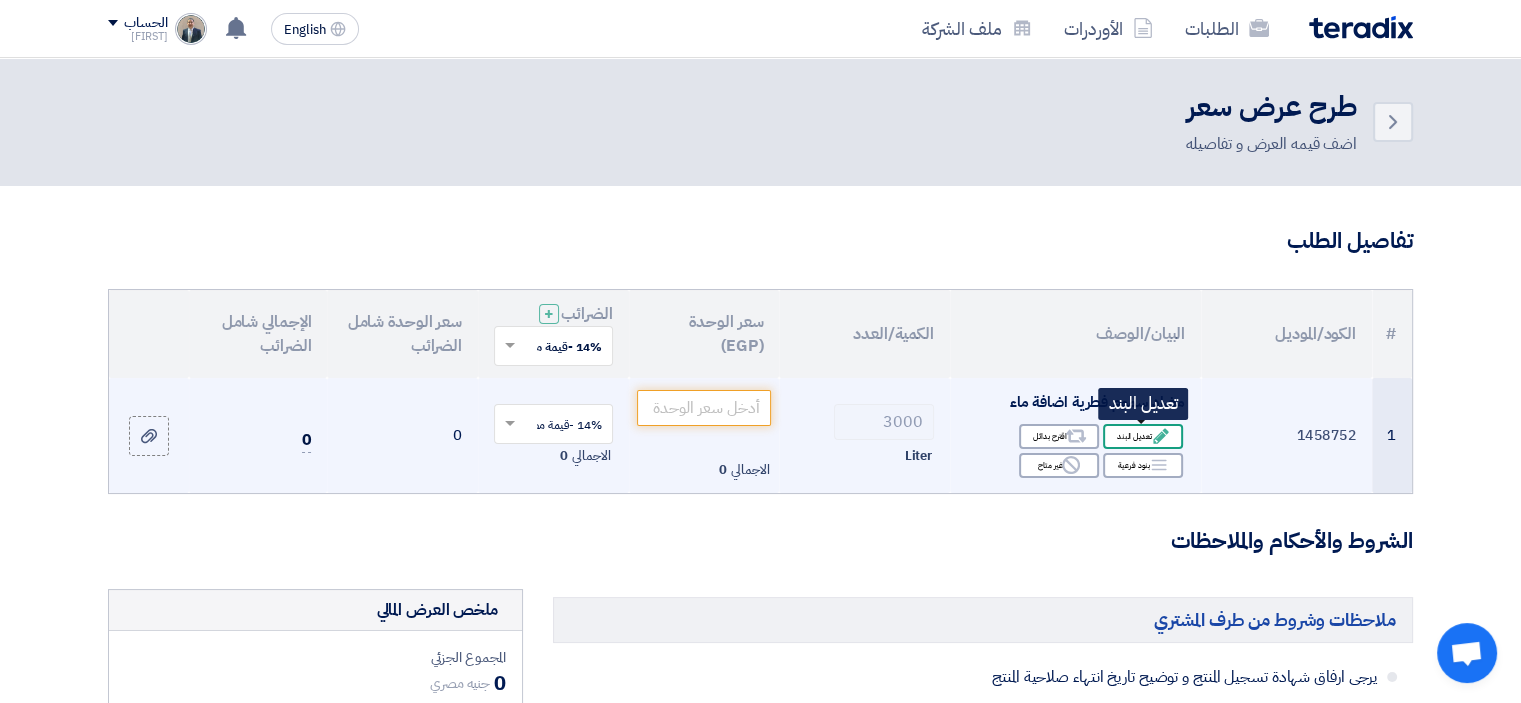 click on "Edit
تعديل البند" 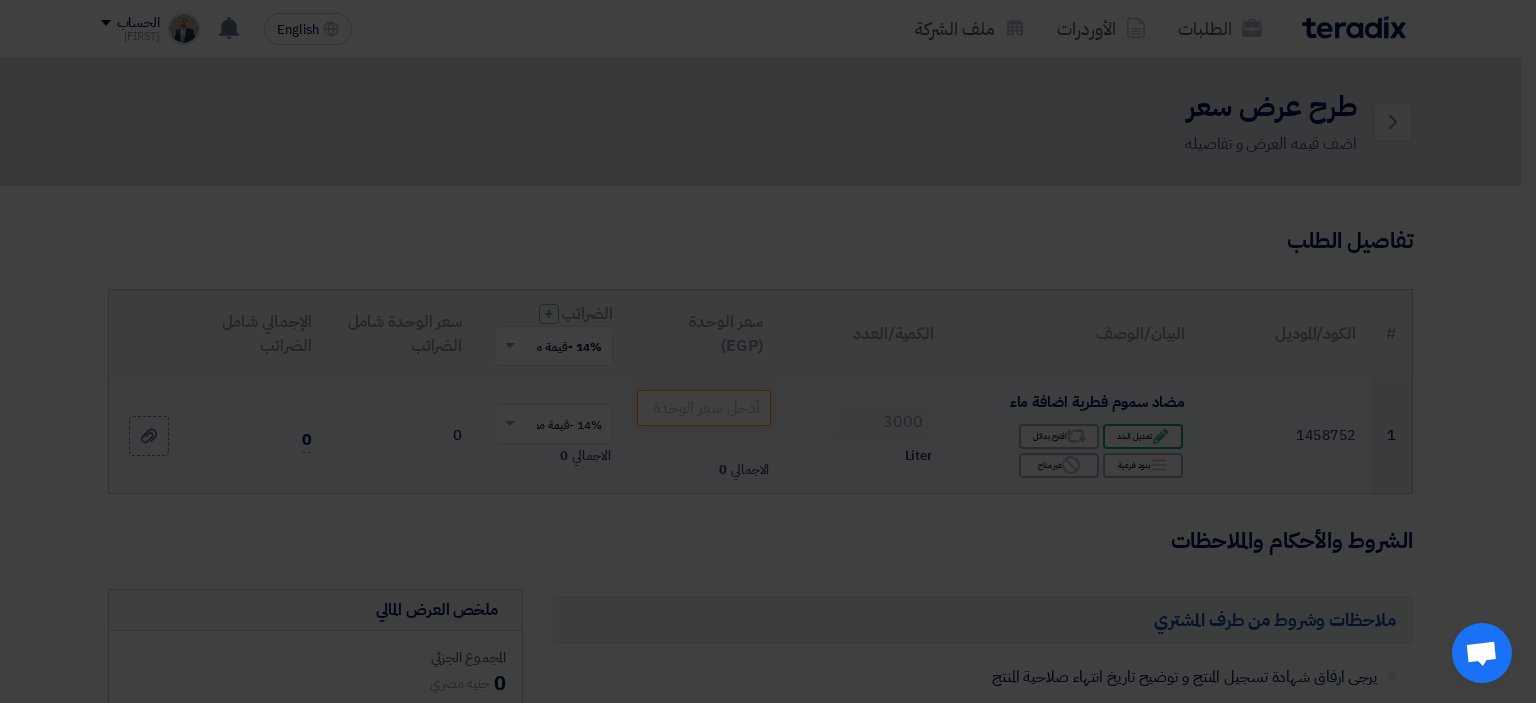 click on "مضاد سموم فطرية اضافة ماء" 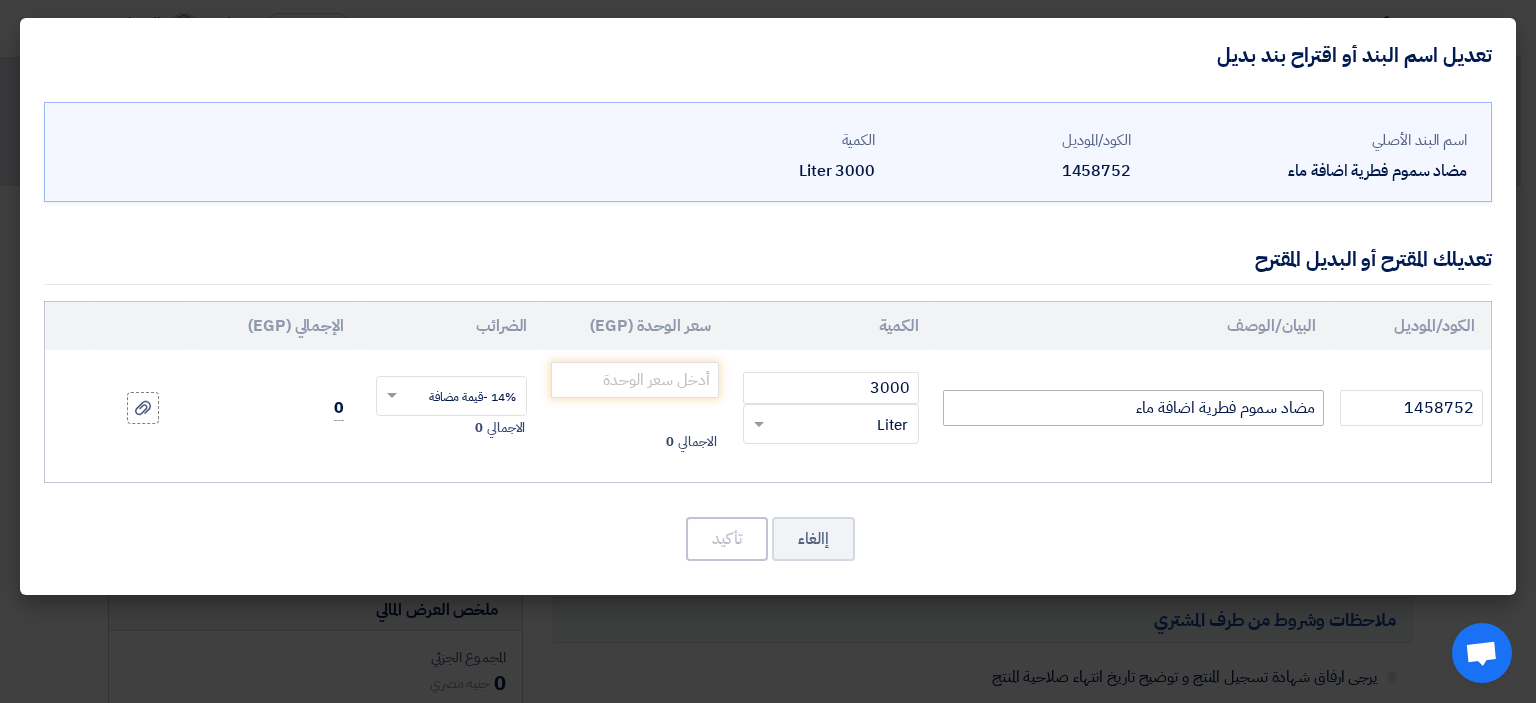 click on "مضاد سموم فطرية اضافة ماء" 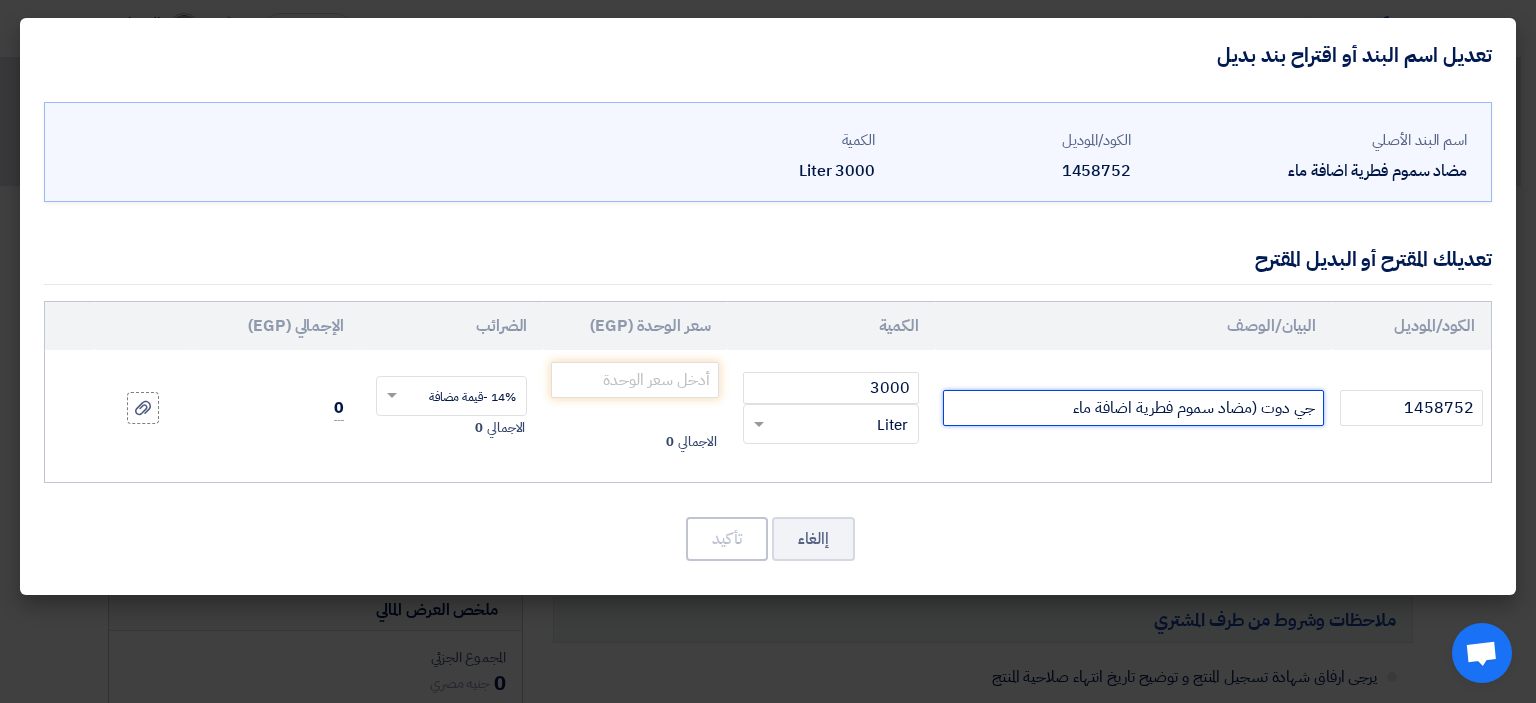 click on "جي دوت (مضاد سموم فطرية اضافة ماء" 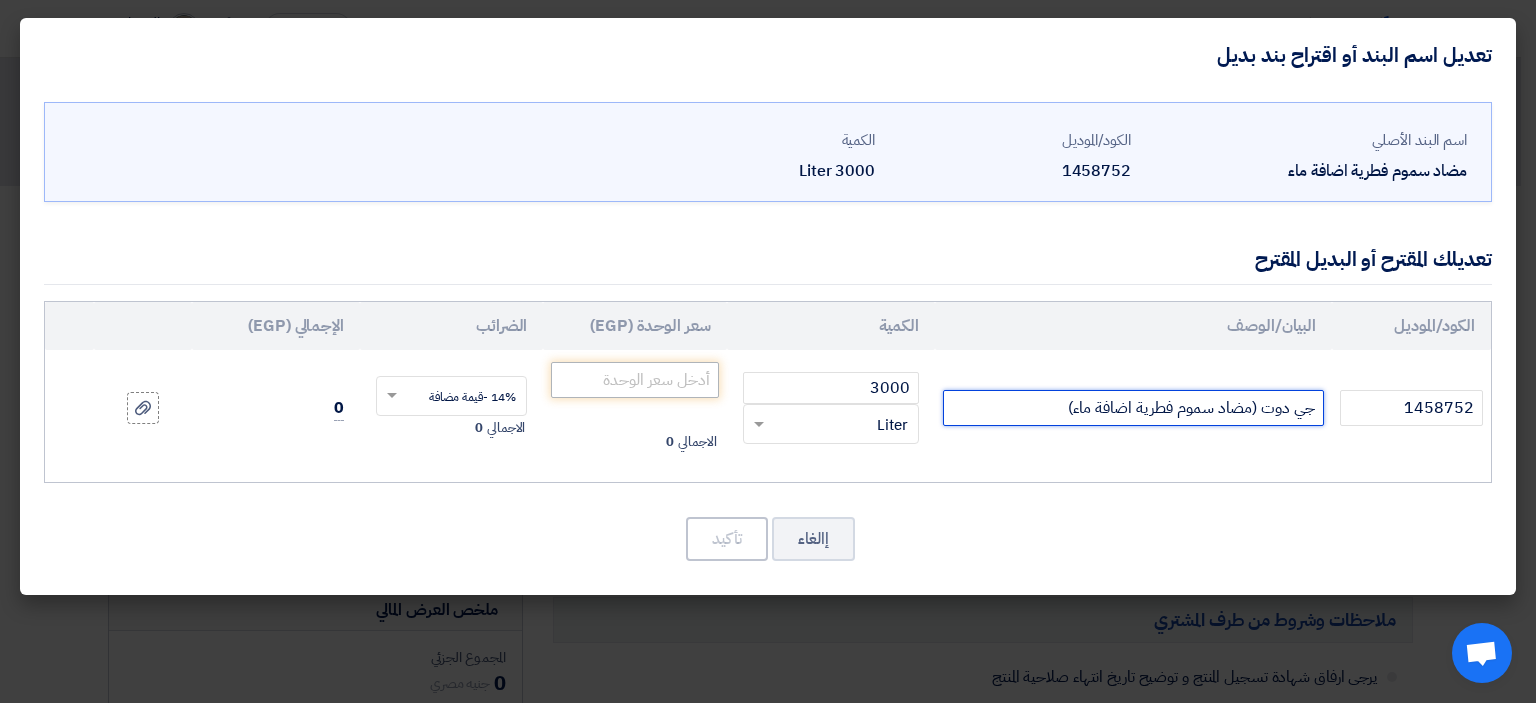 type on "جي دوت (مضاد سموم فطرية اضافة ماء)" 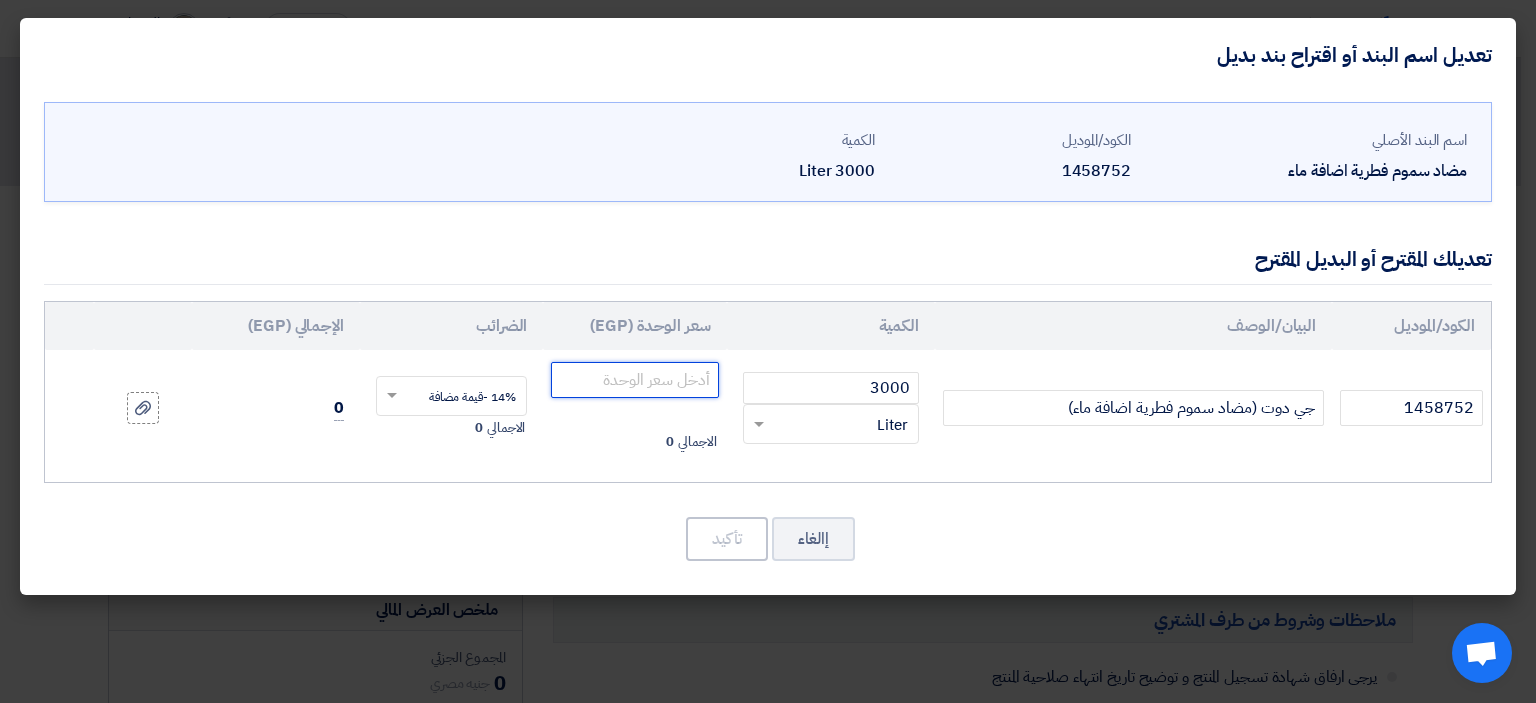 click 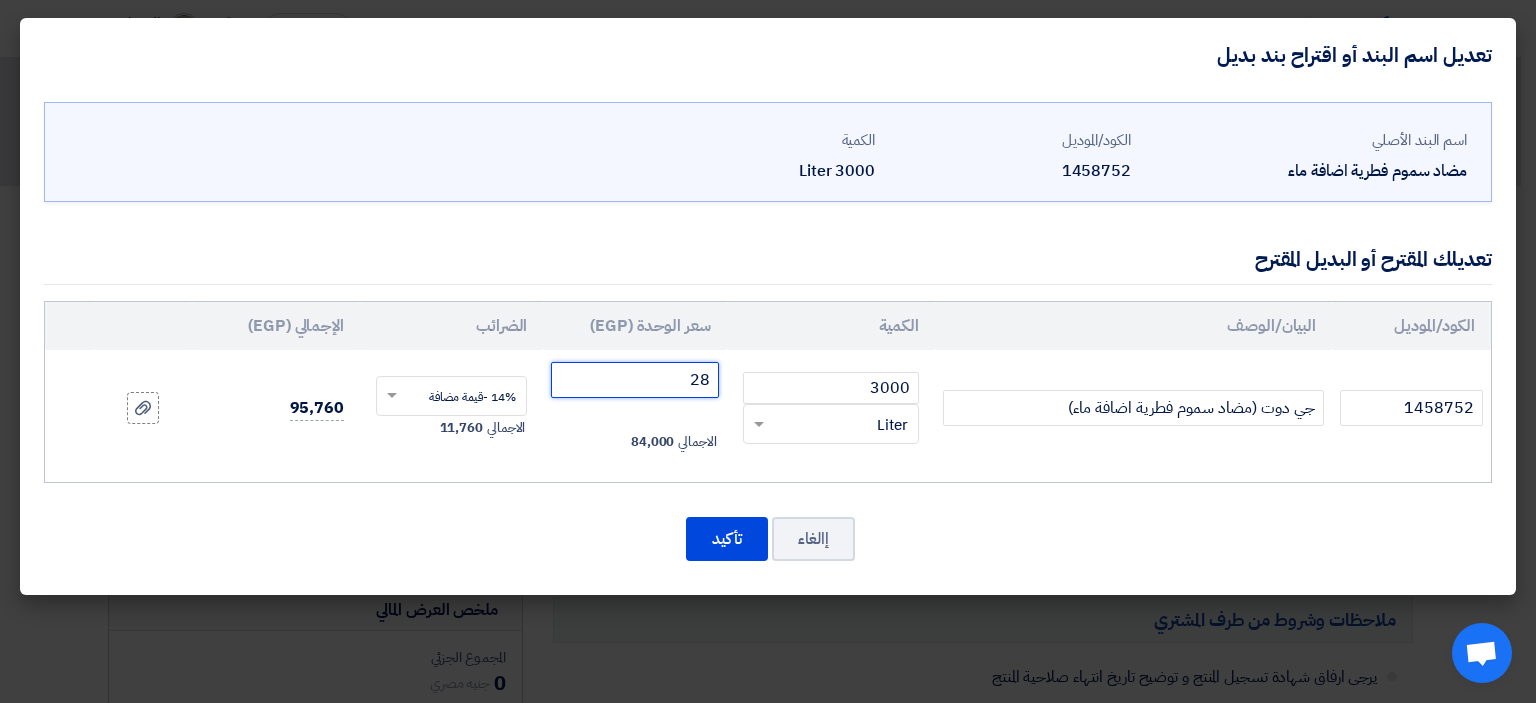 type on "2" 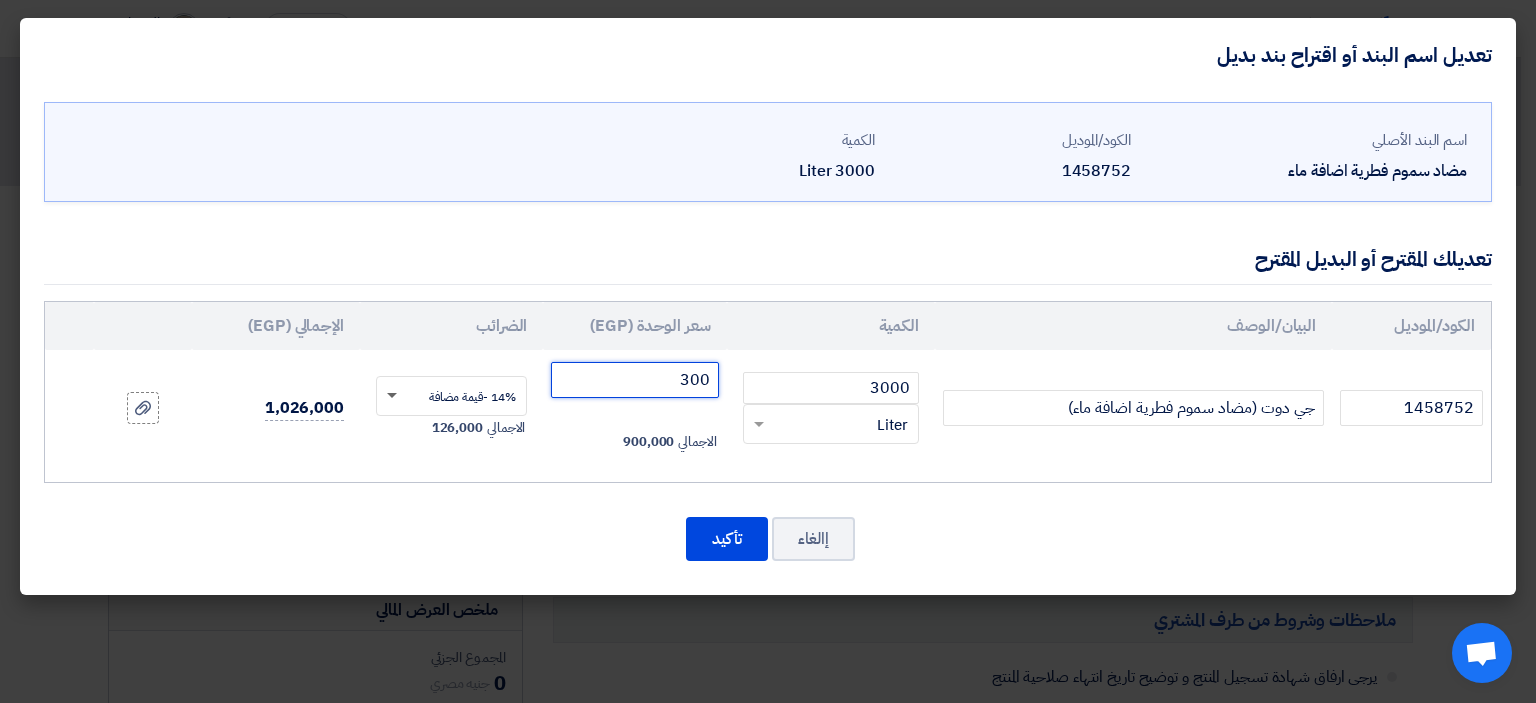 type on "300" 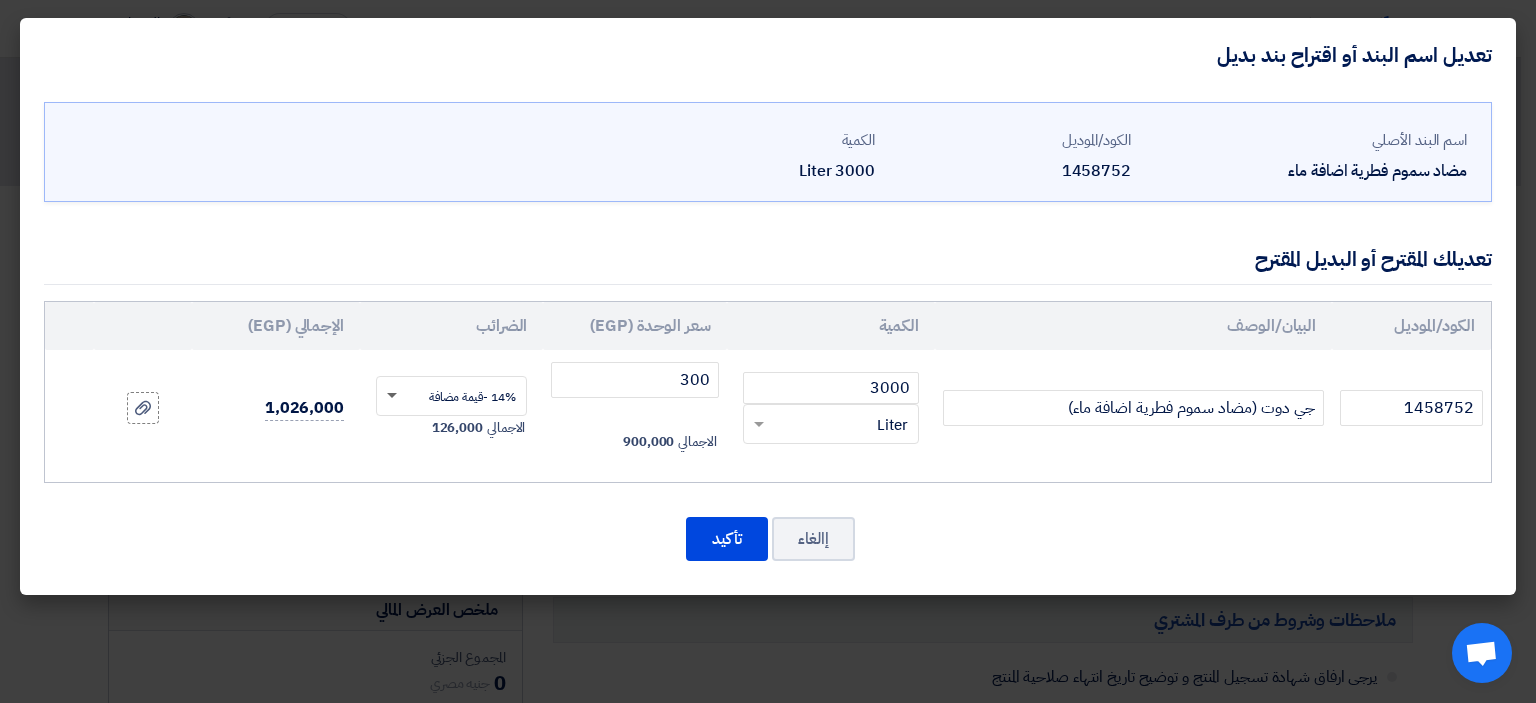 click 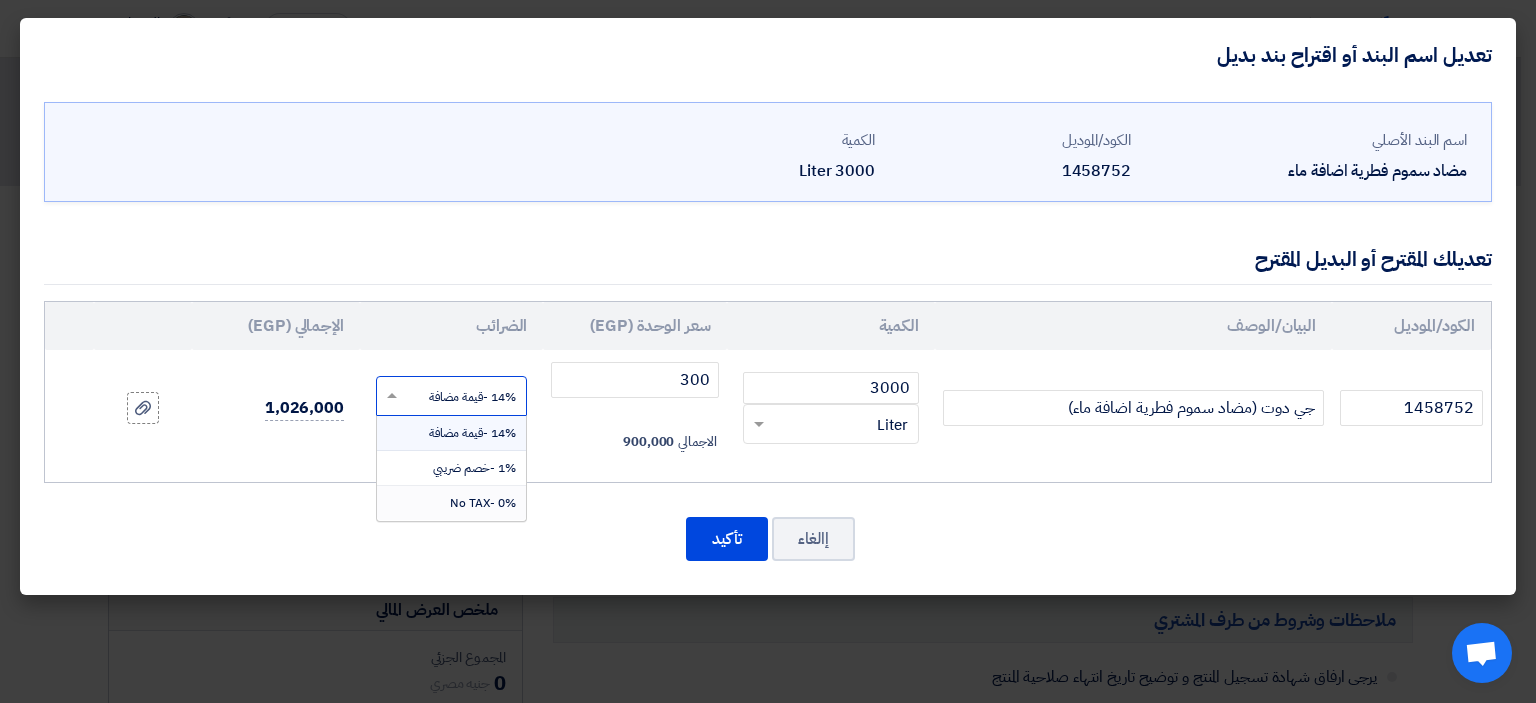 click on "0% -No TAX" at bounding box center [483, 503] 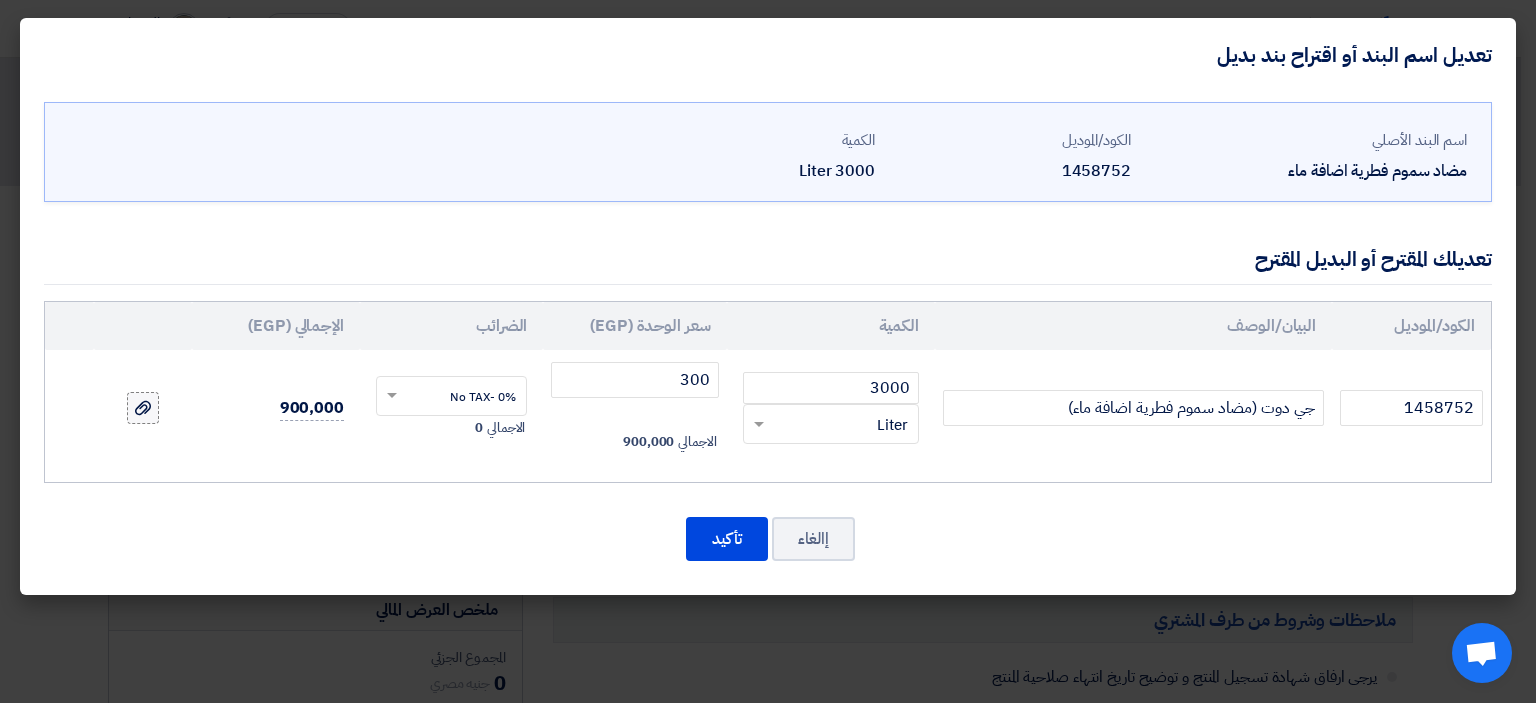 click 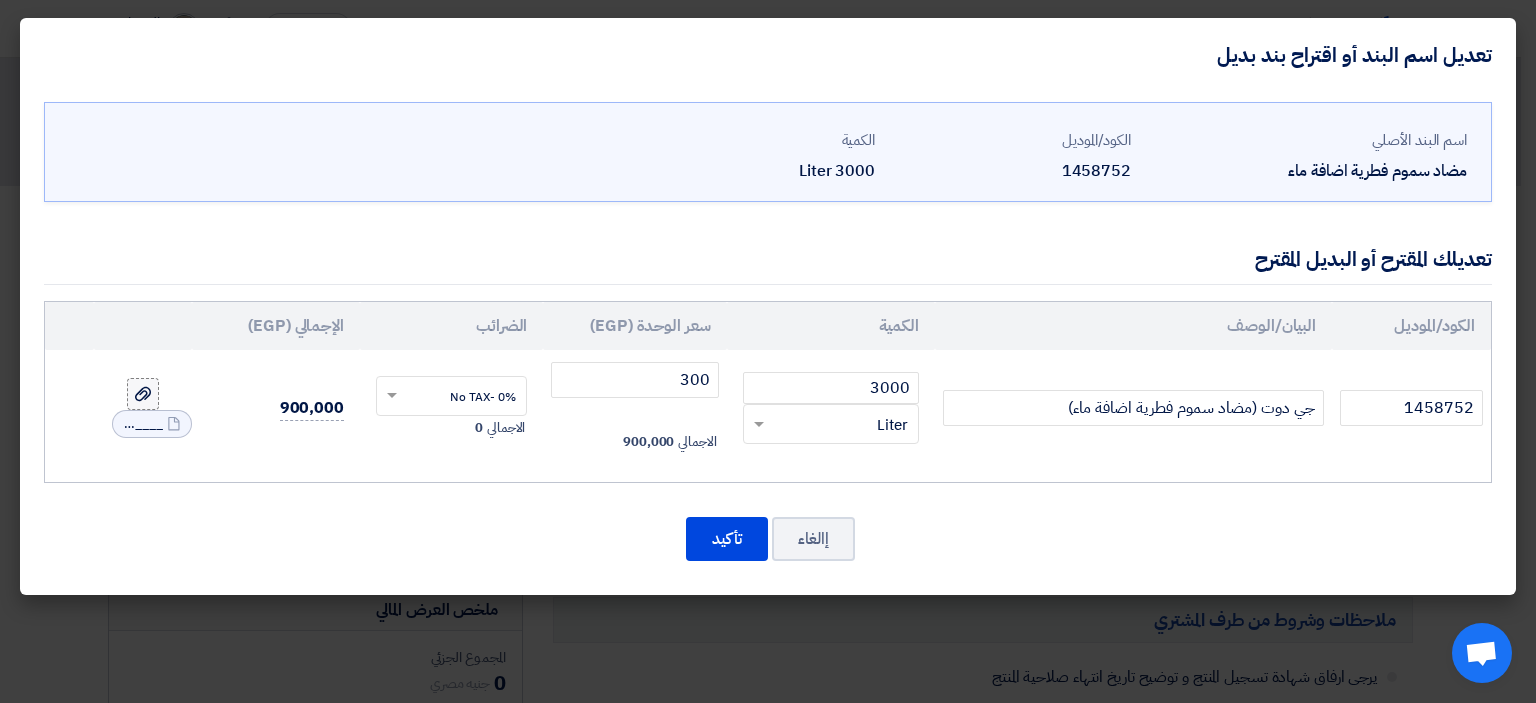 click 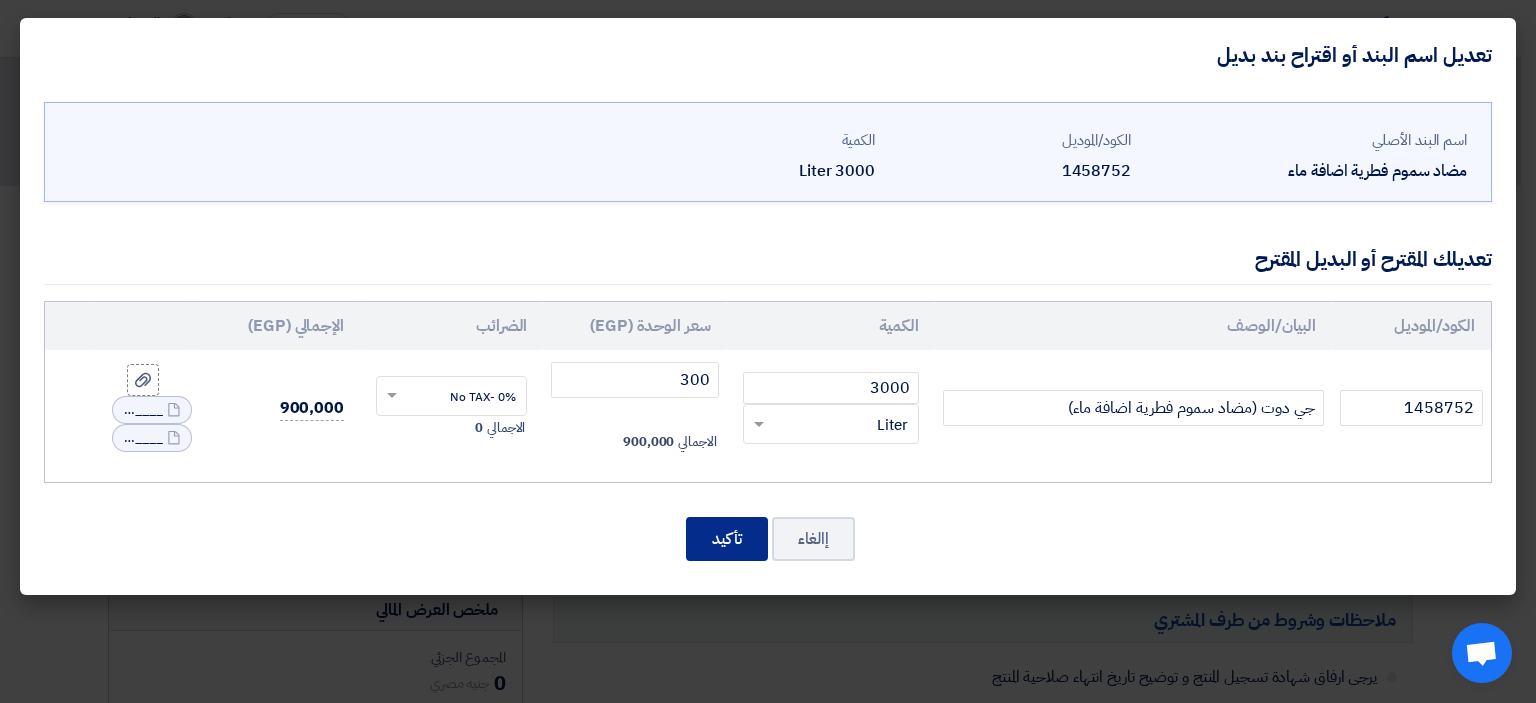 click on "تأكيد" 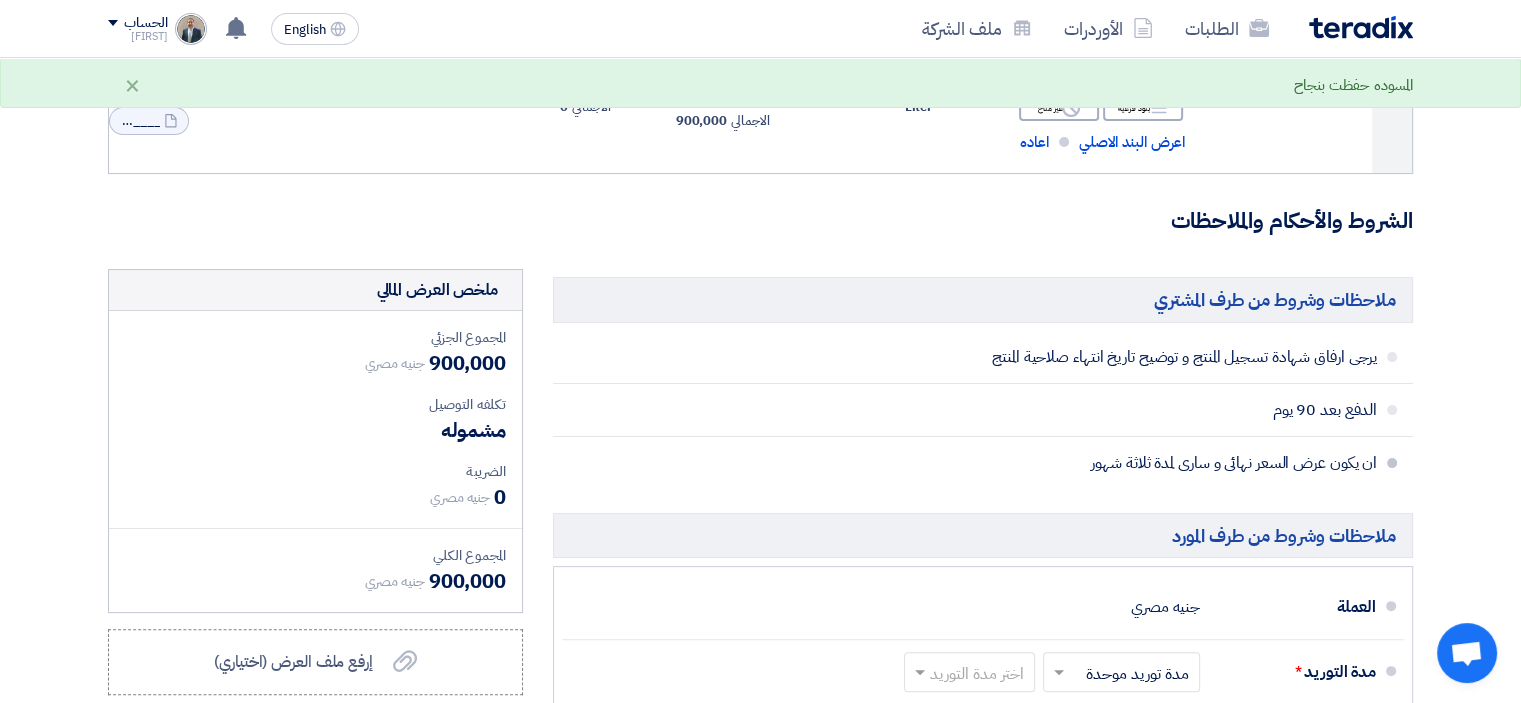scroll, scrollTop: 400, scrollLeft: 0, axis: vertical 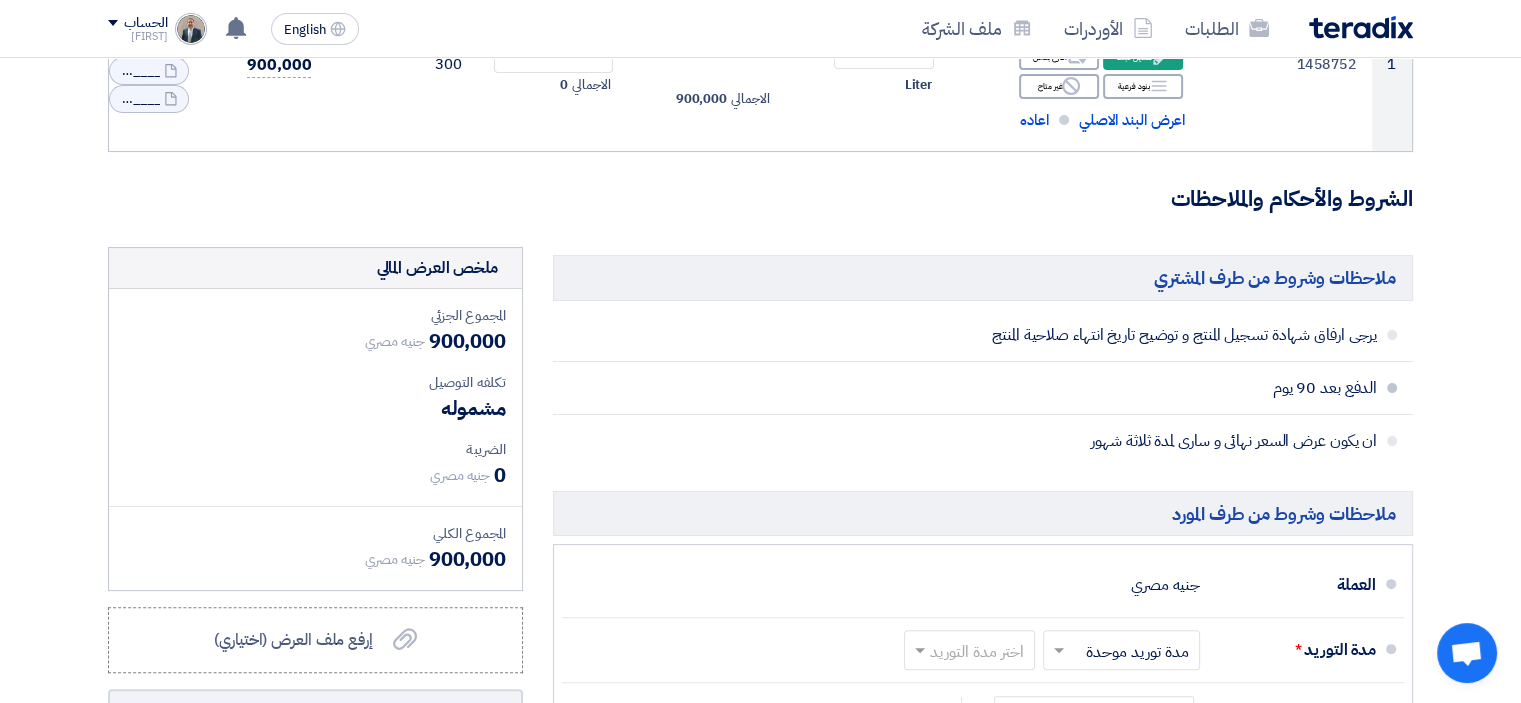 click on "الدفع بعد 90 يوم" 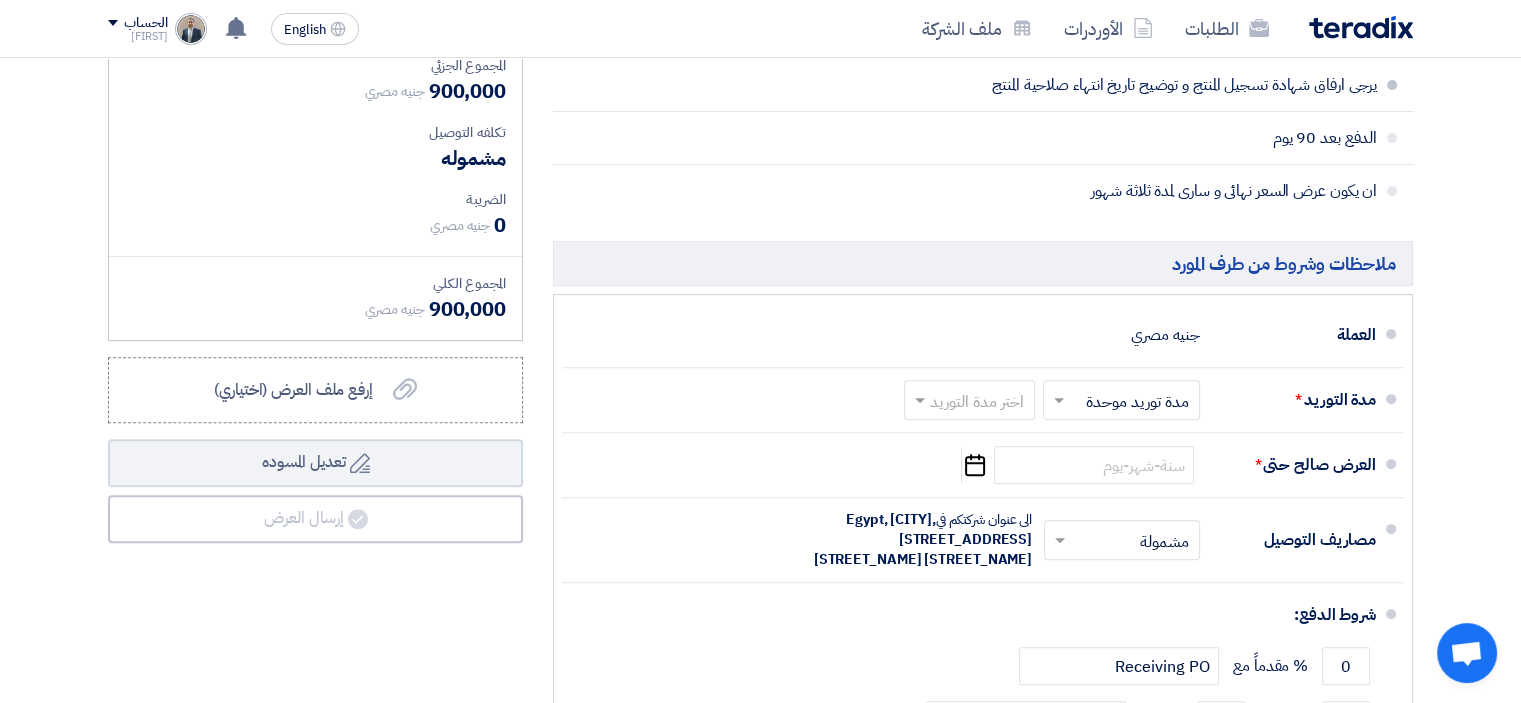 scroll, scrollTop: 700, scrollLeft: 0, axis: vertical 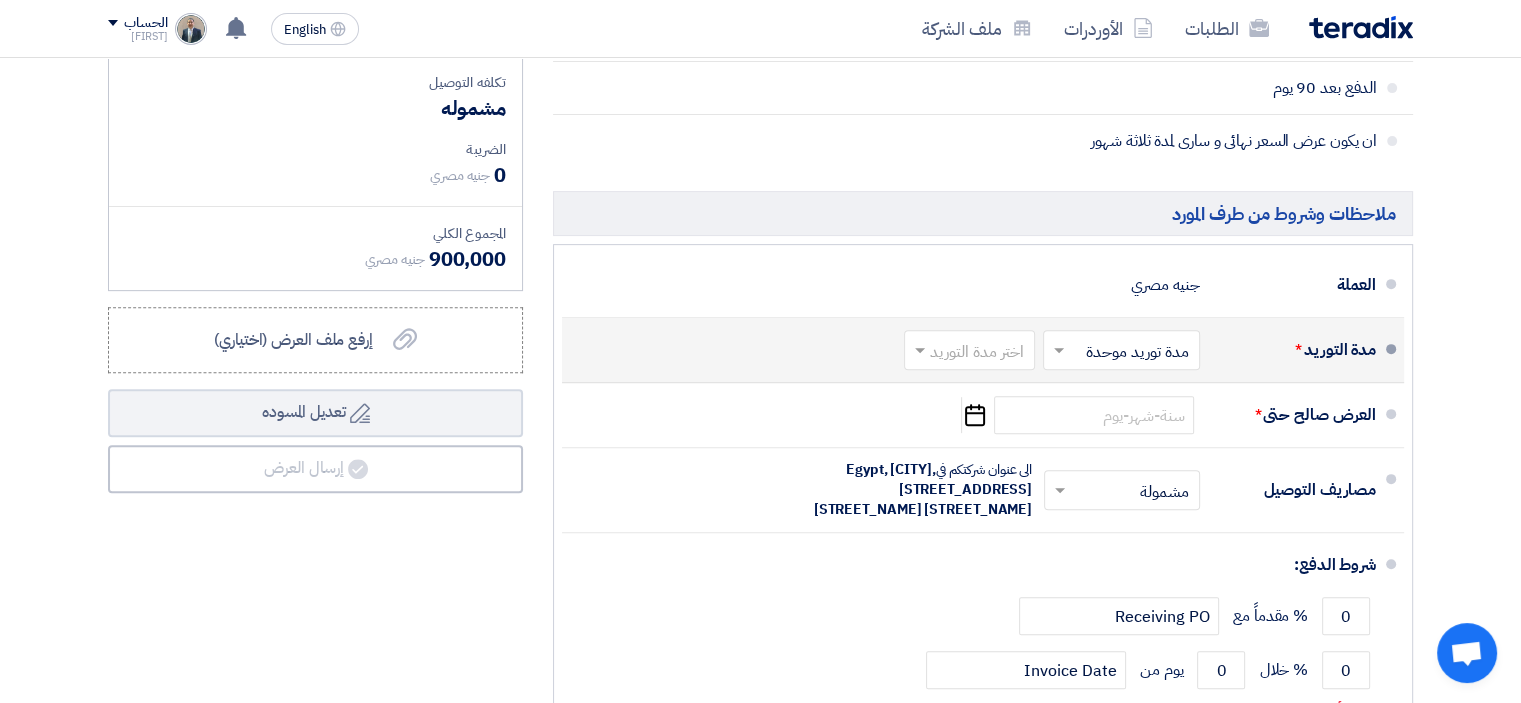 click 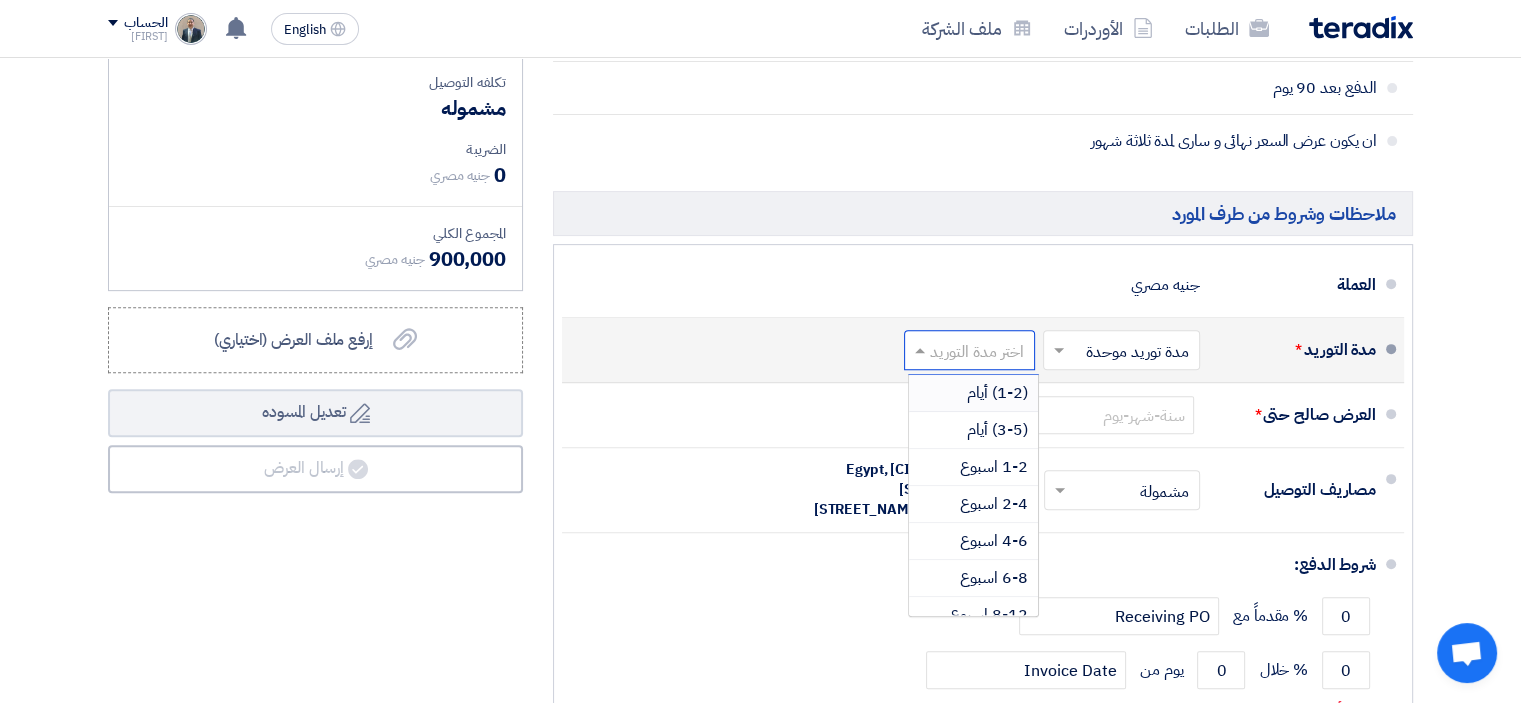 click on "(1-2) أيام" at bounding box center (997, 393) 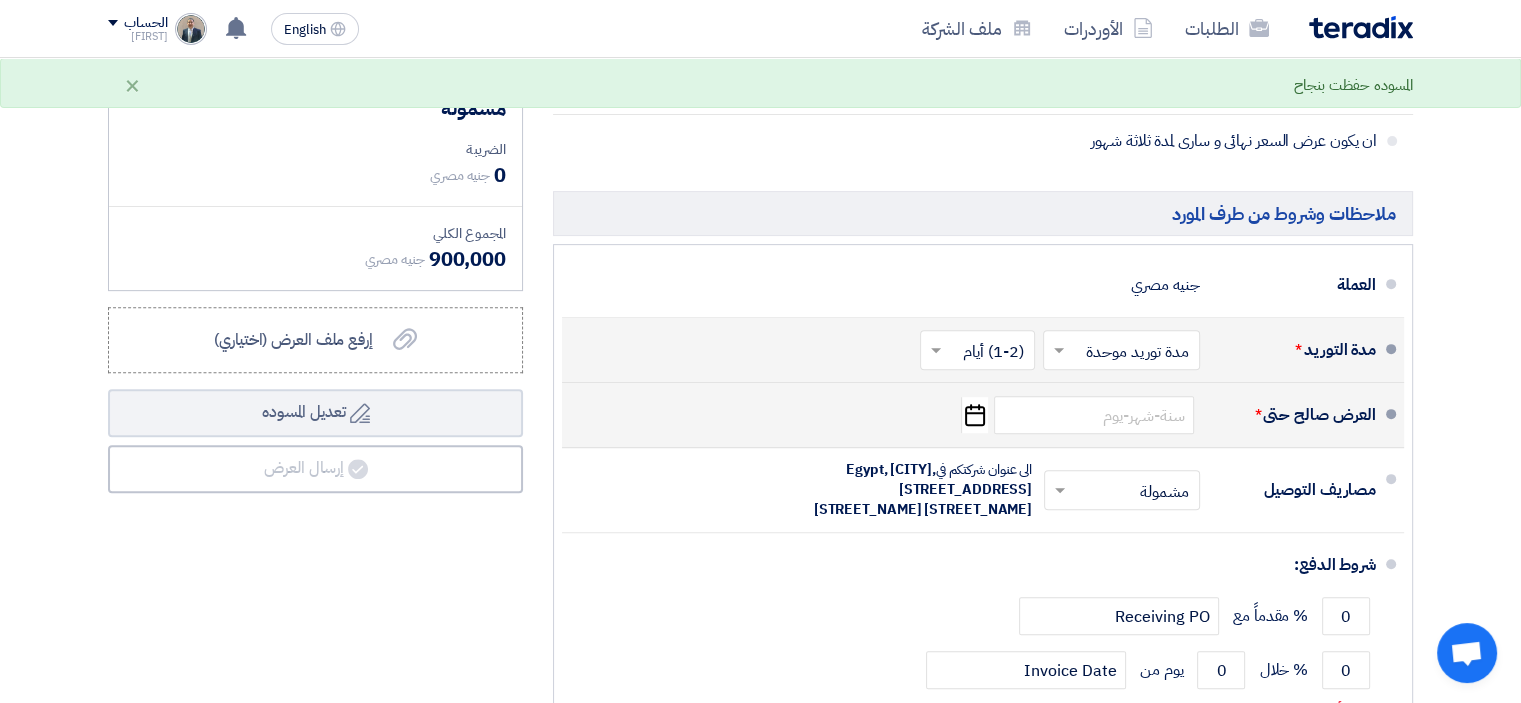 click on "Pick a date" 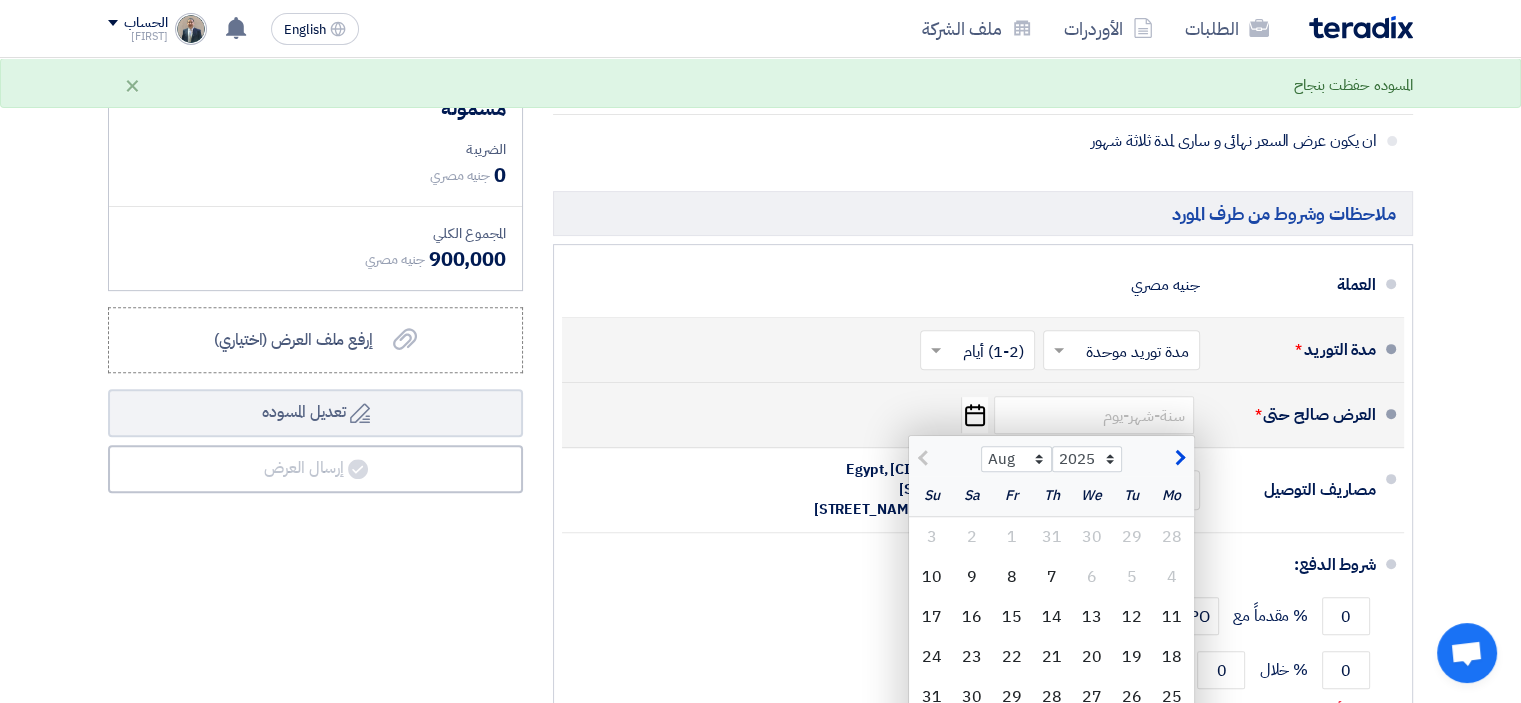 click 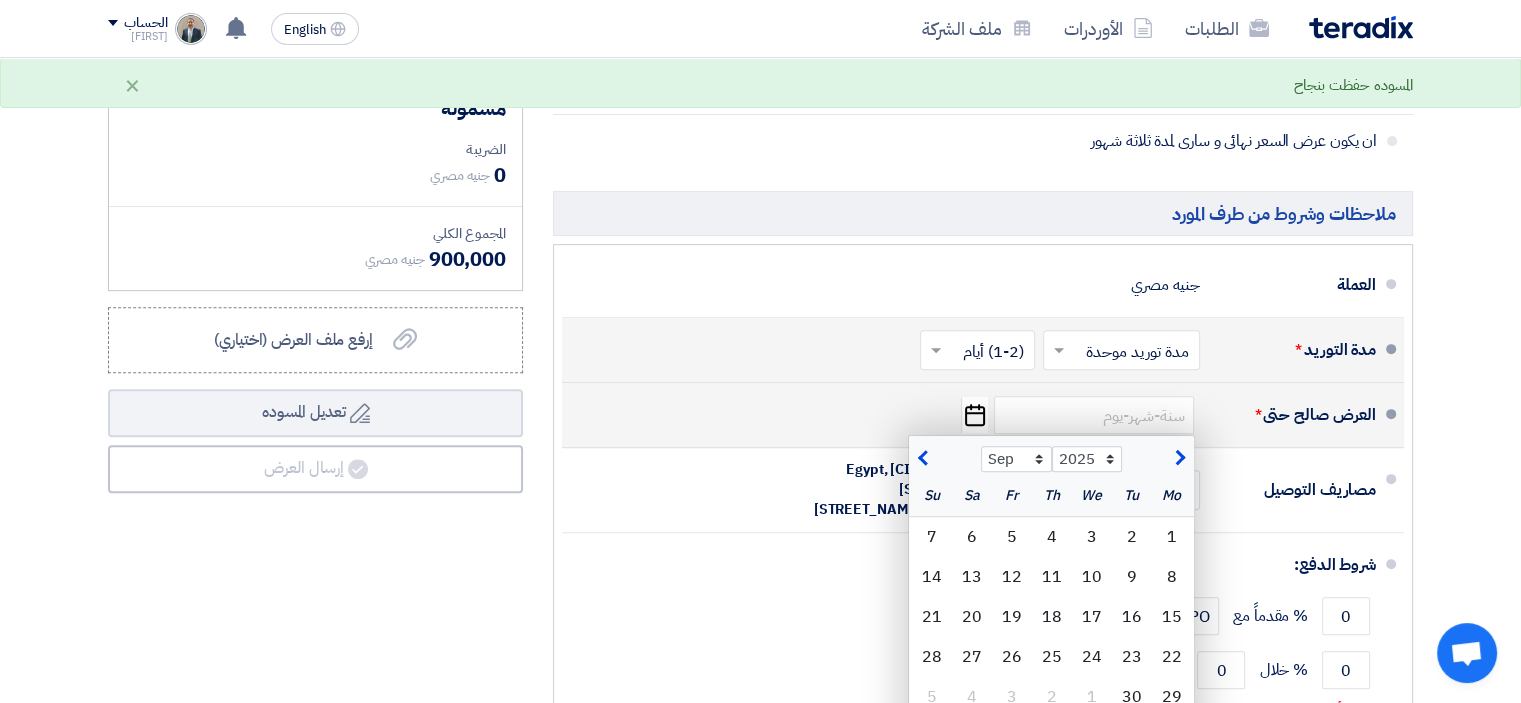 click 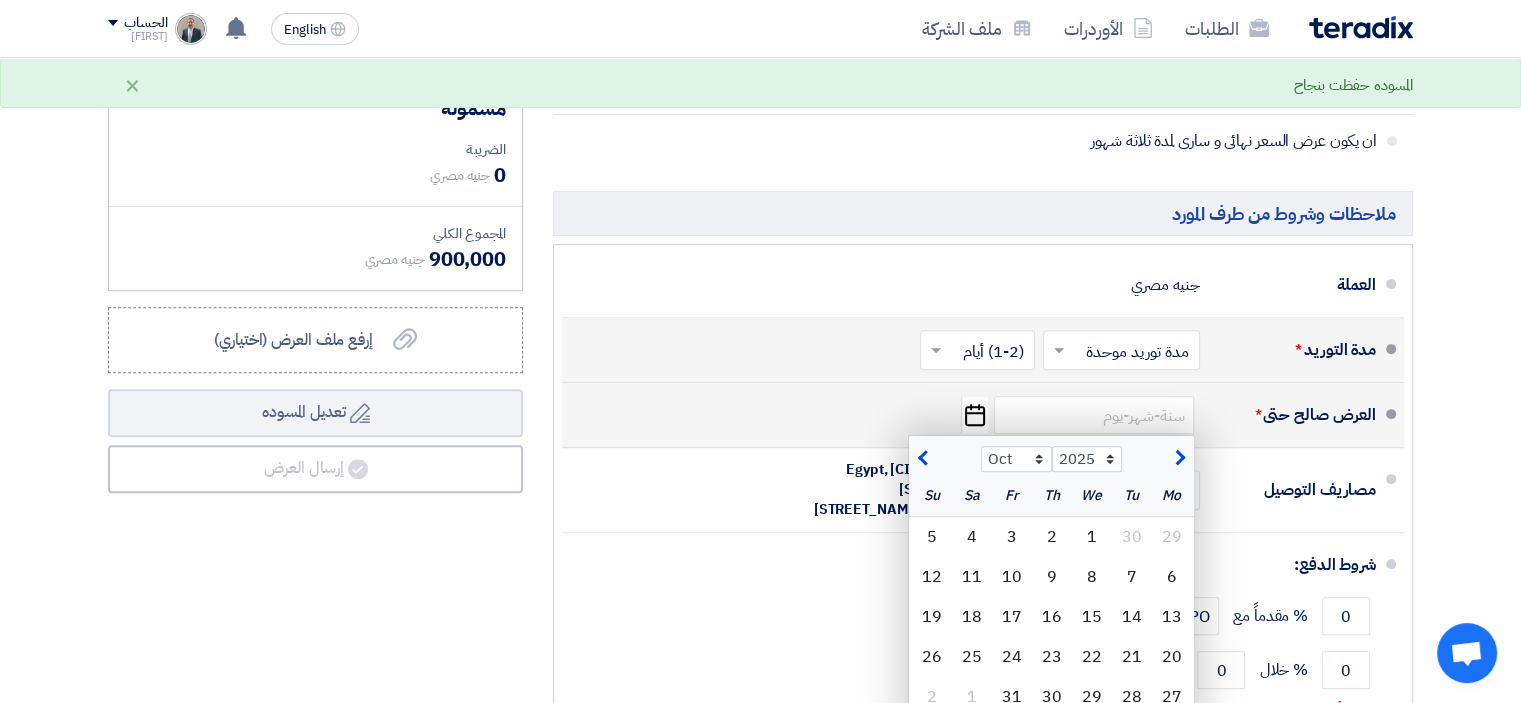 click 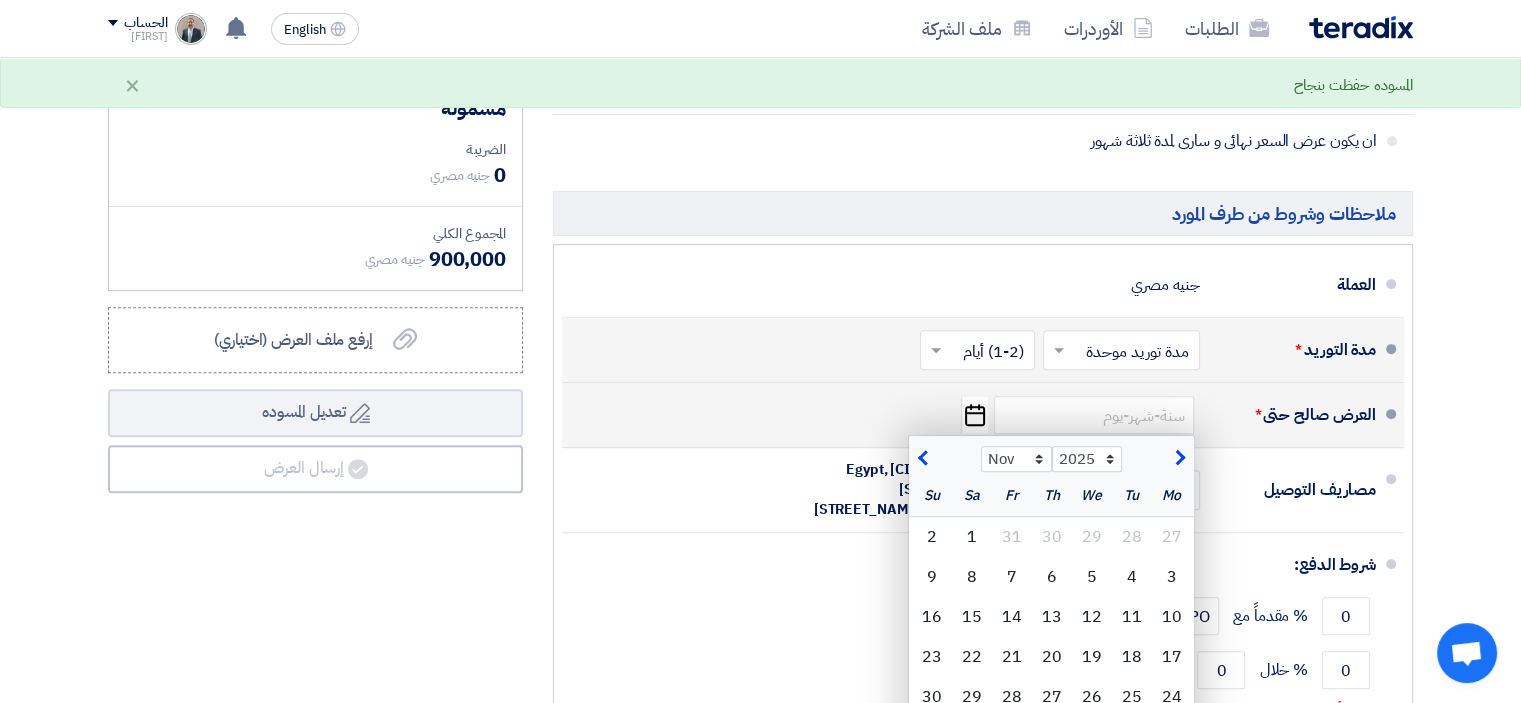 click 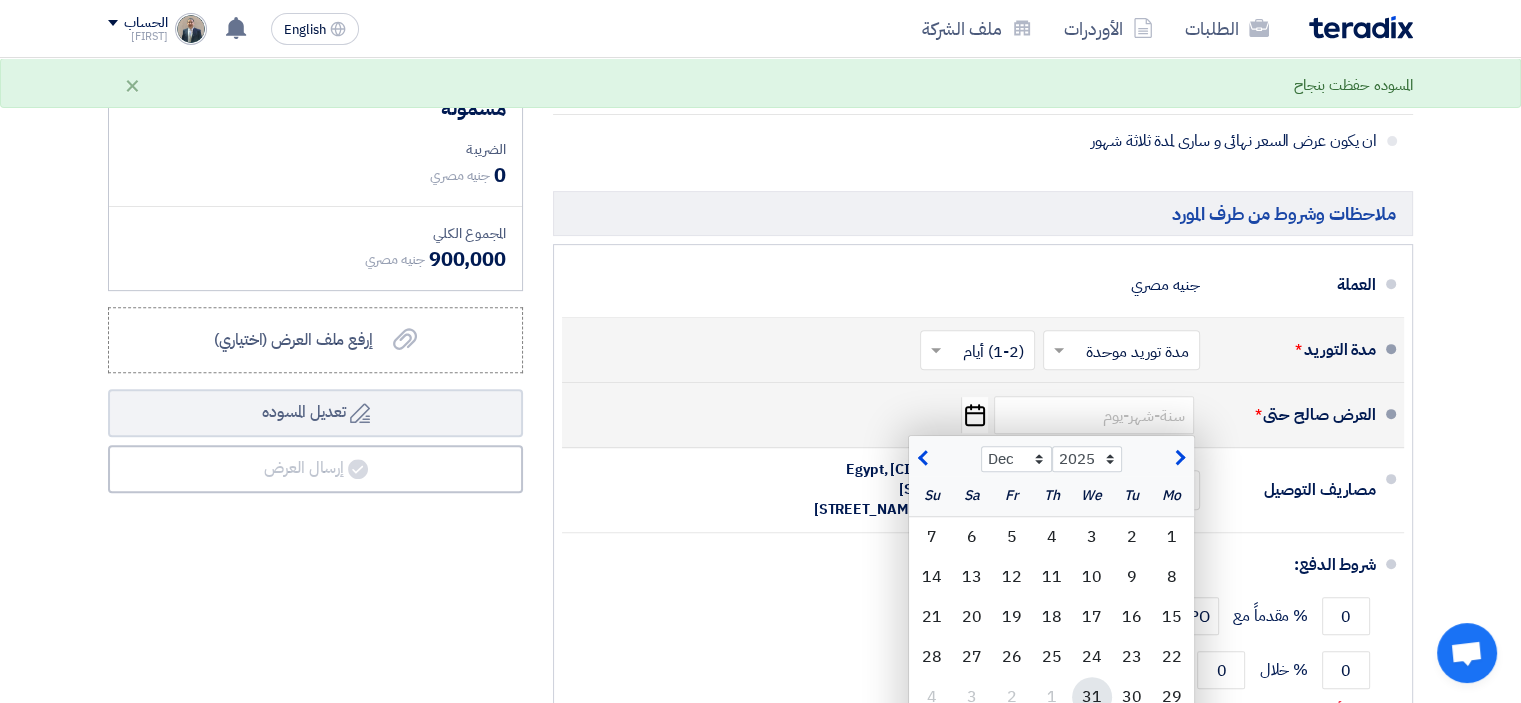 click on "31" 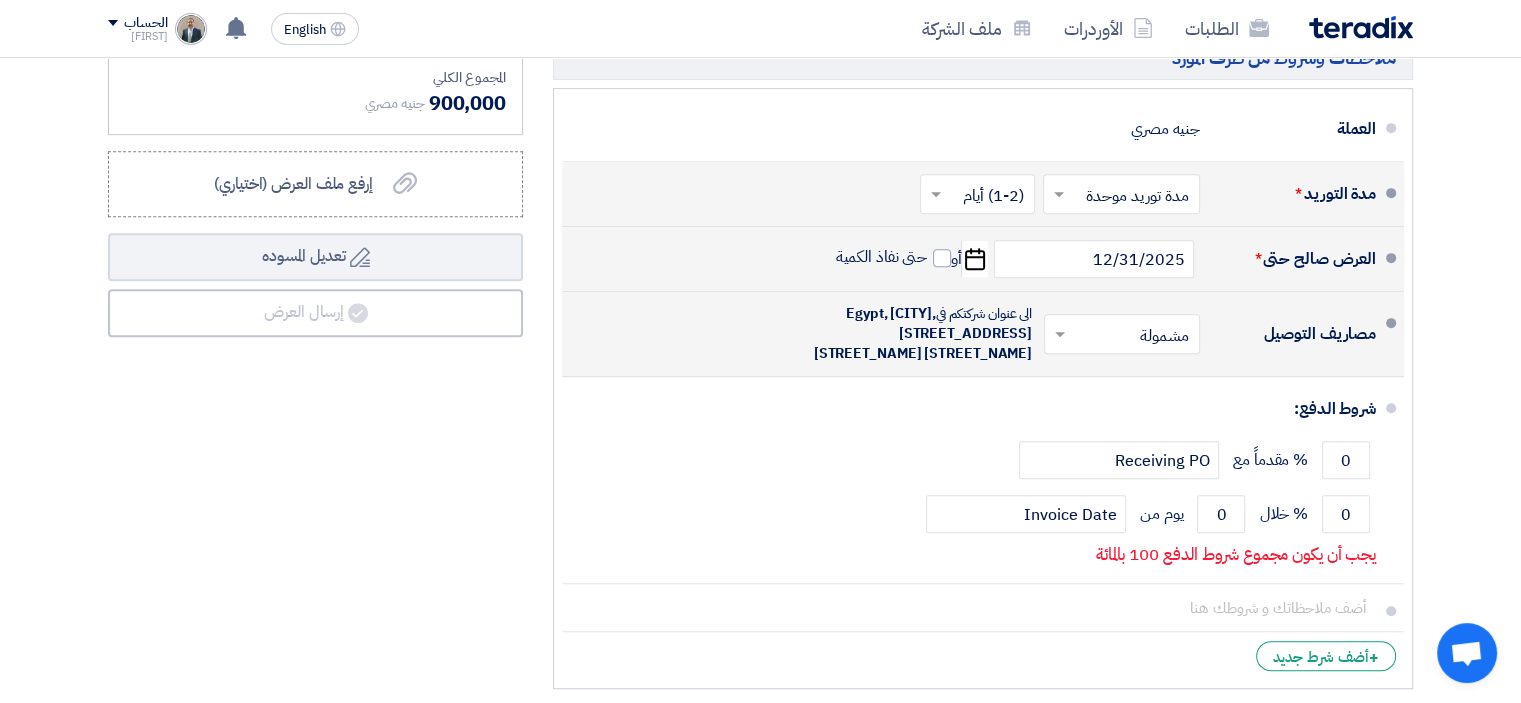 scroll, scrollTop: 900, scrollLeft: 0, axis: vertical 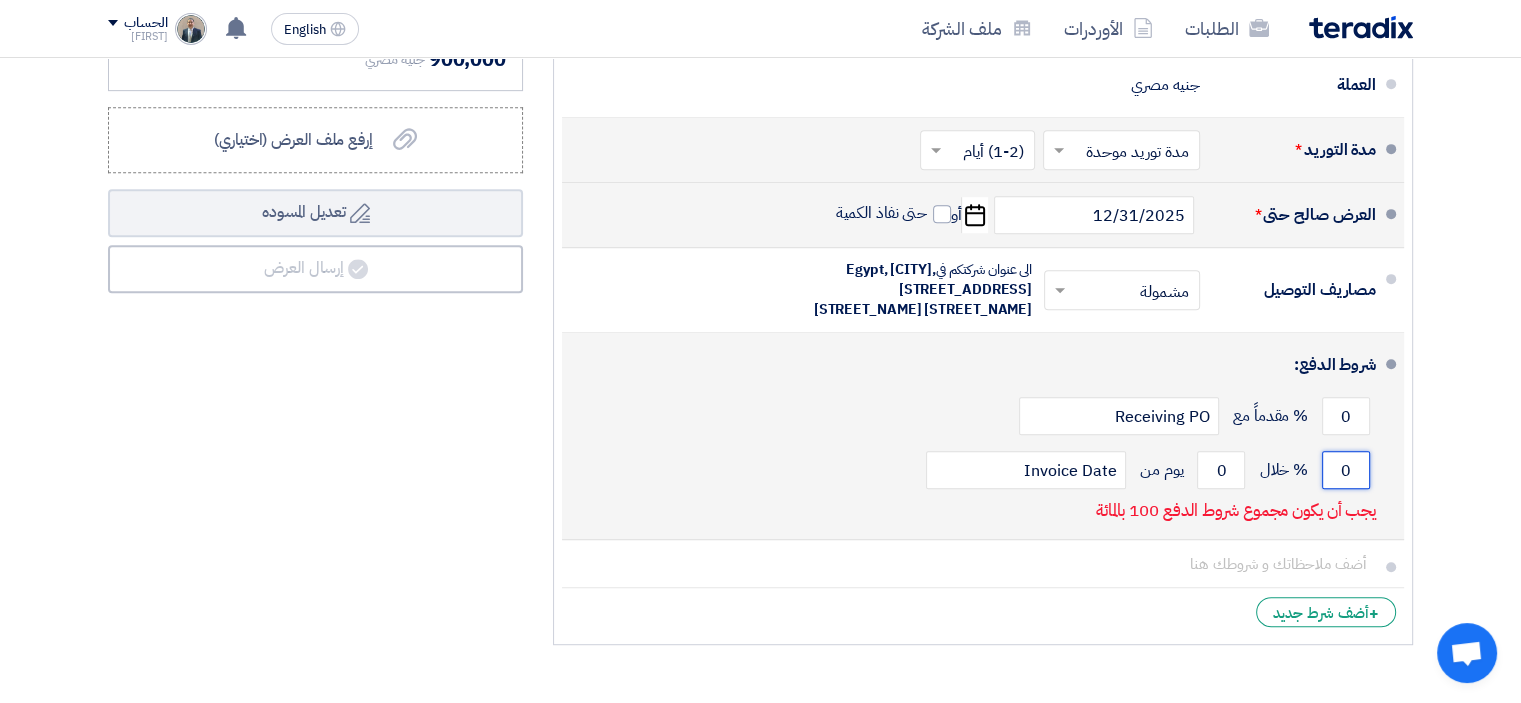 click on "0" 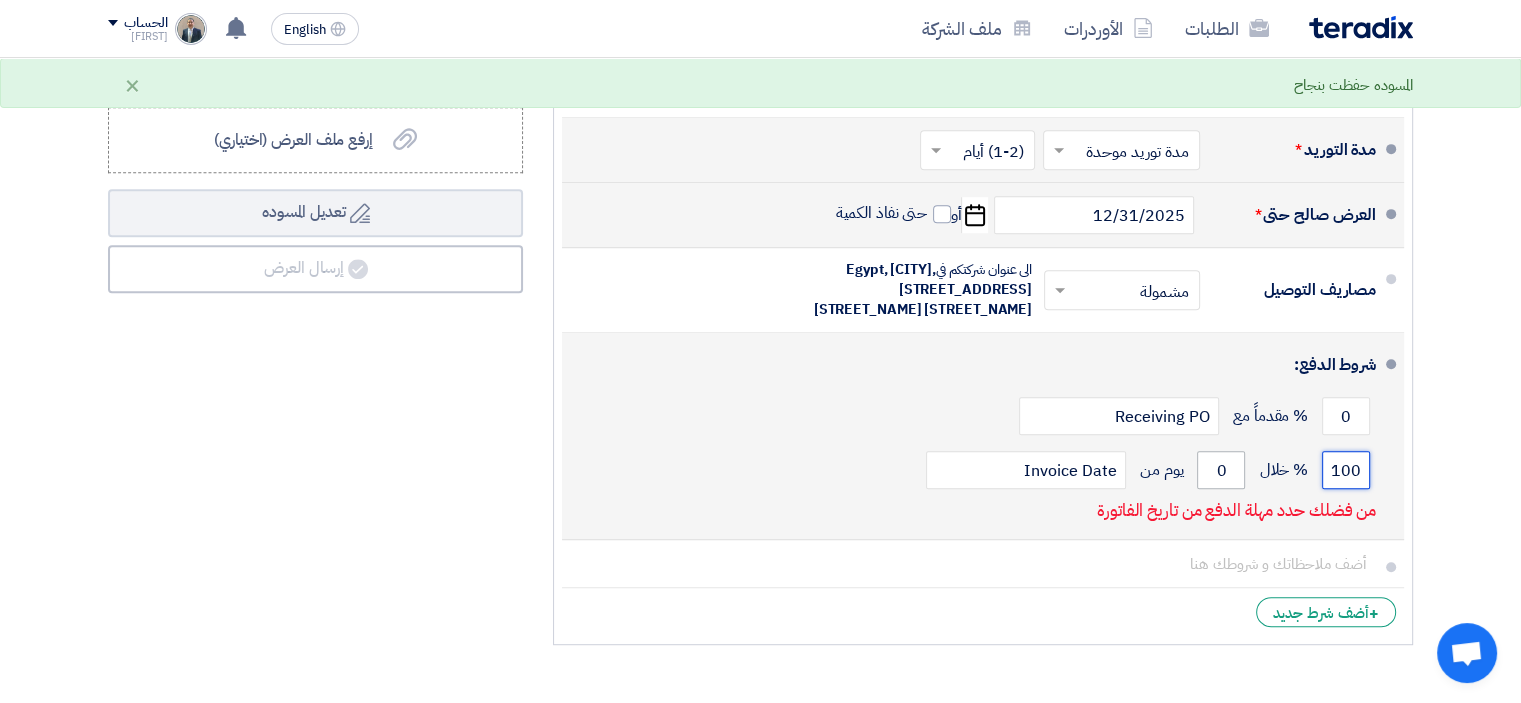 type on "100" 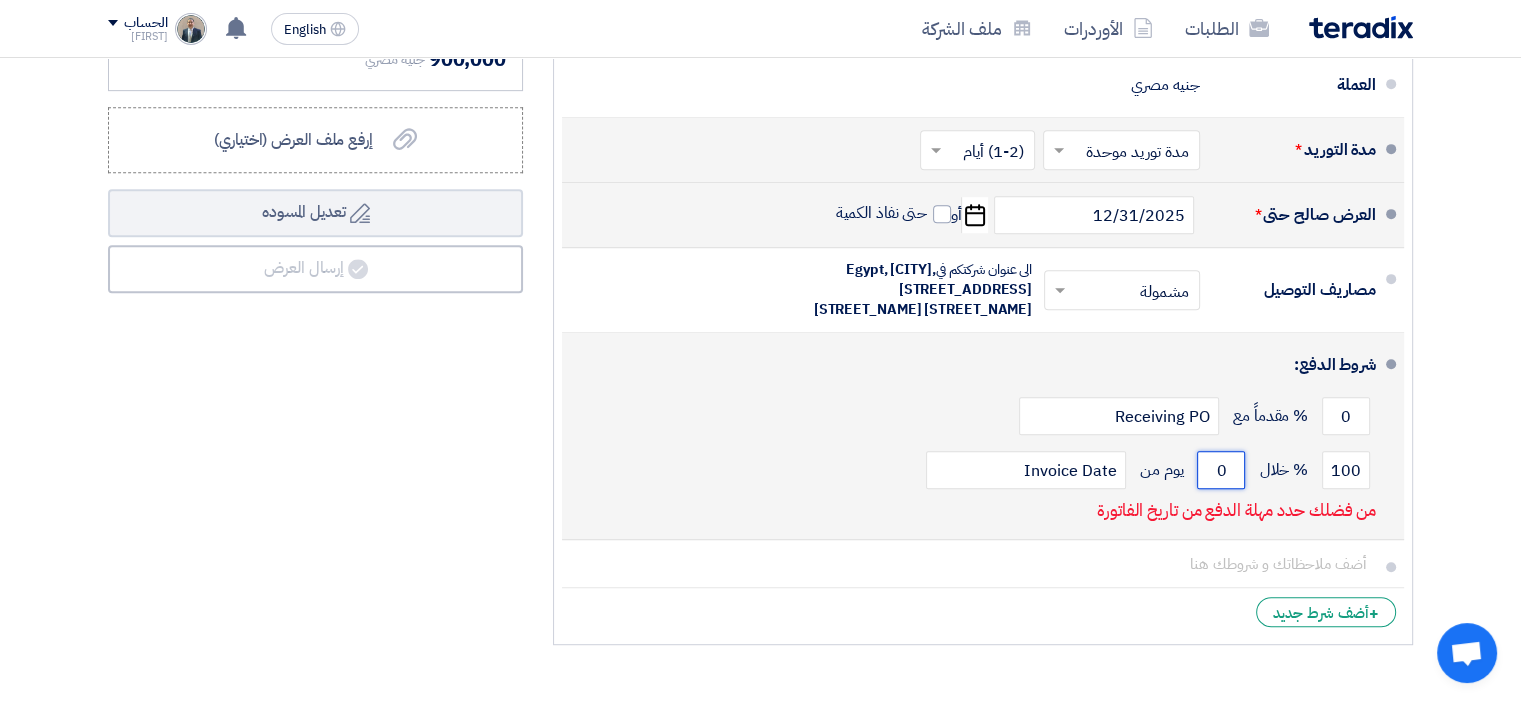 click on "0" 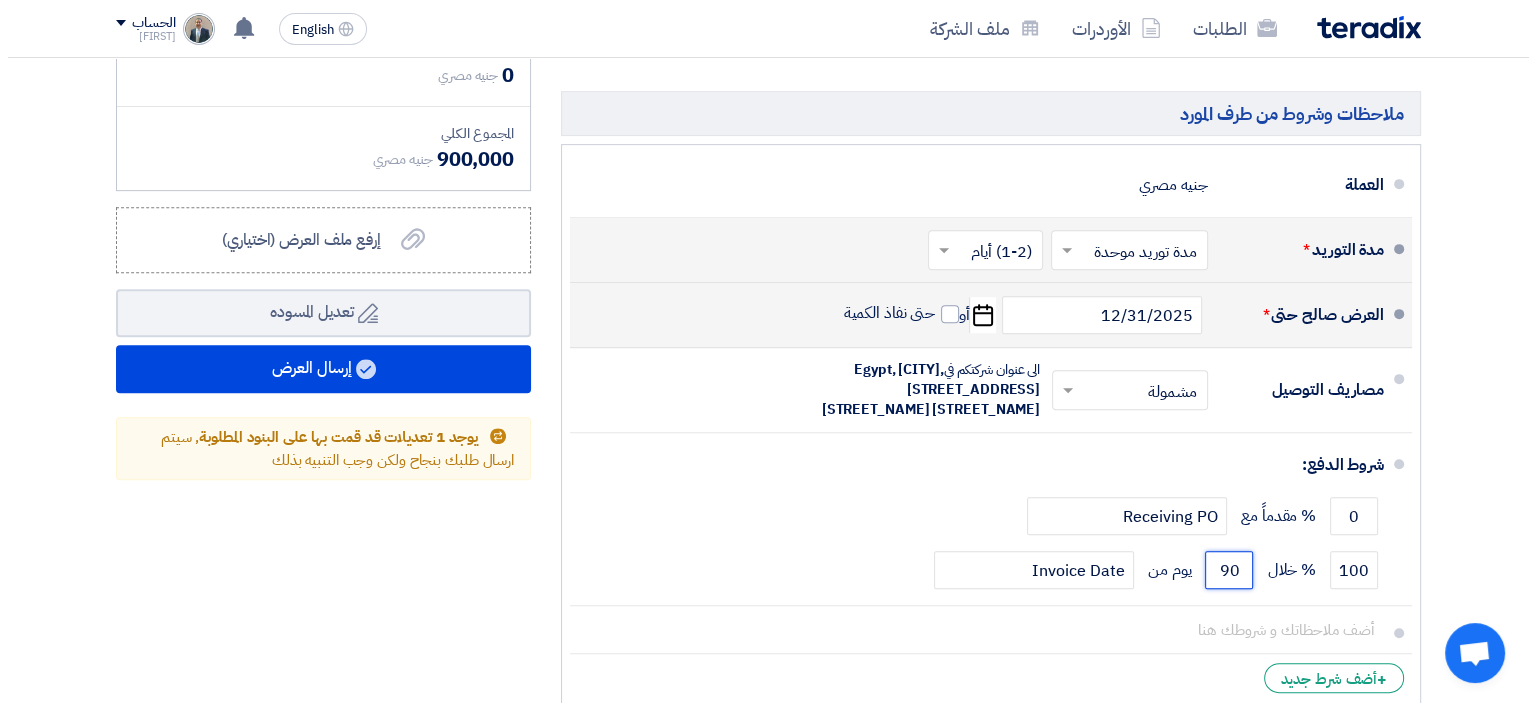 scroll, scrollTop: 900, scrollLeft: 0, axis: vertical 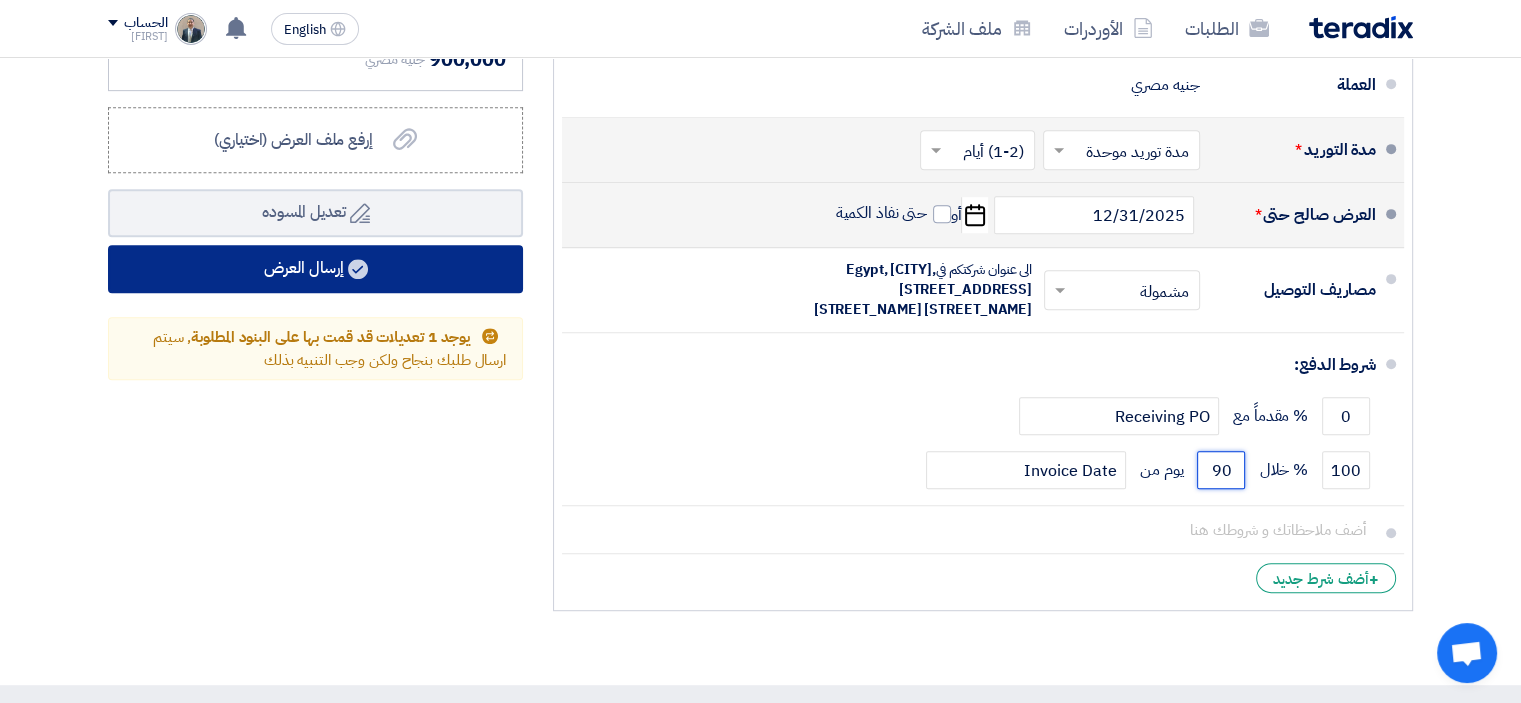 type on "90" 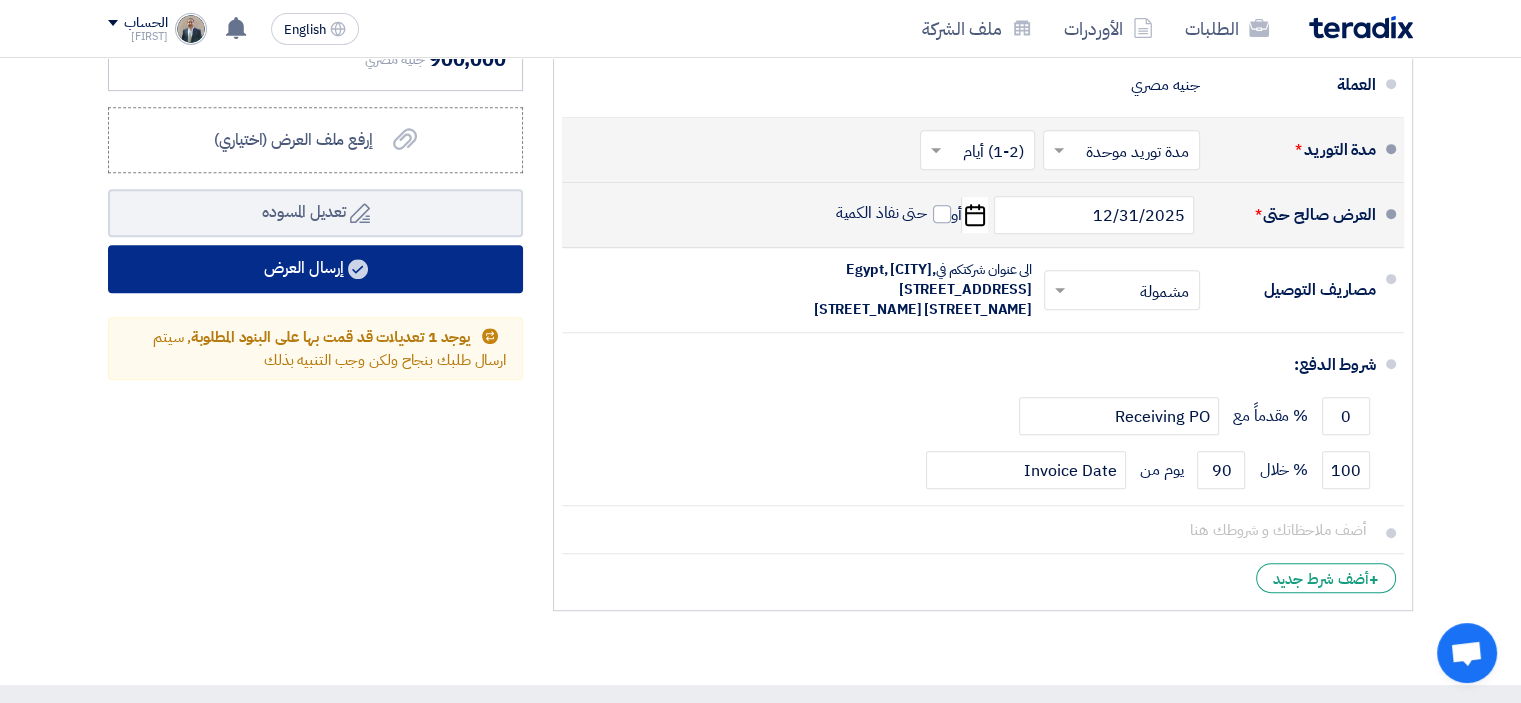 click 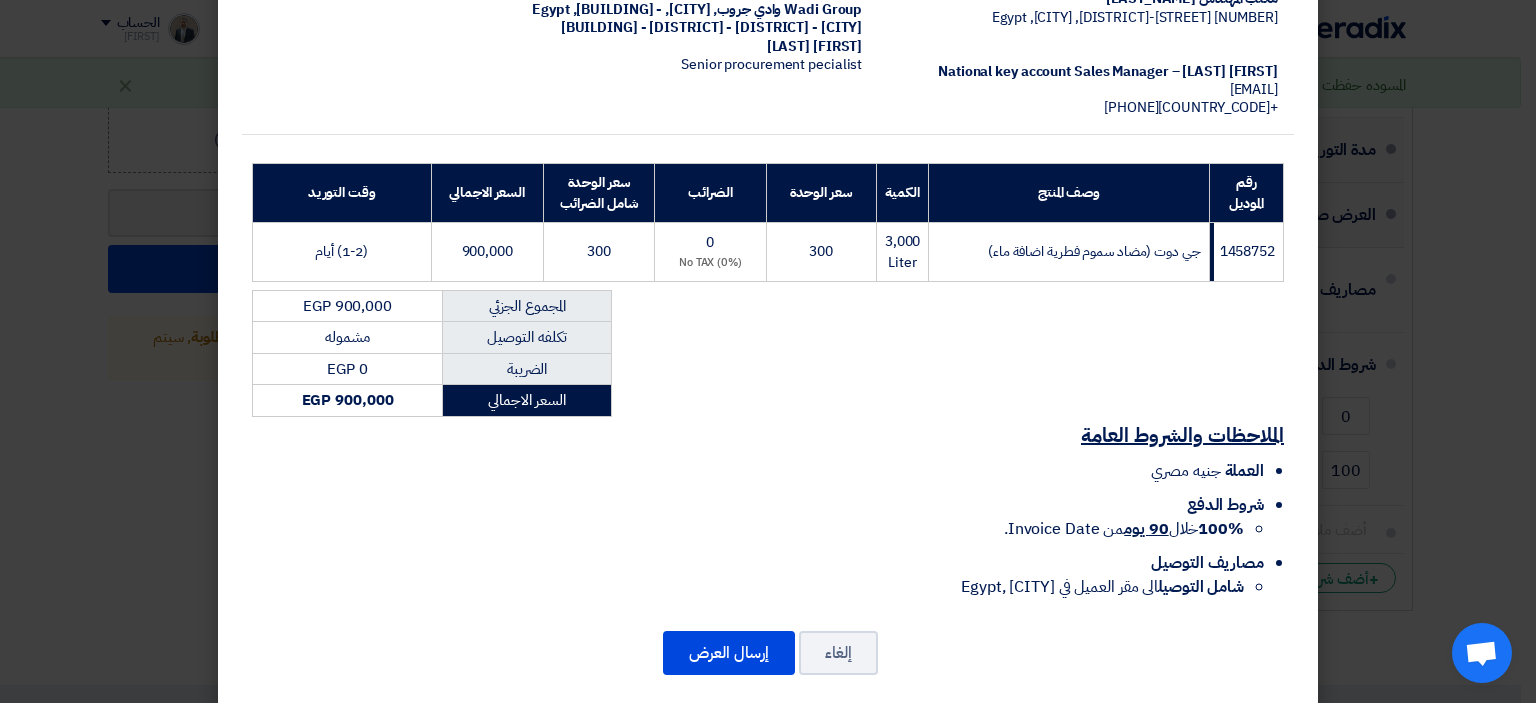 scroll, scrollTop: 221, scrollLeft: 0, axis: vertical 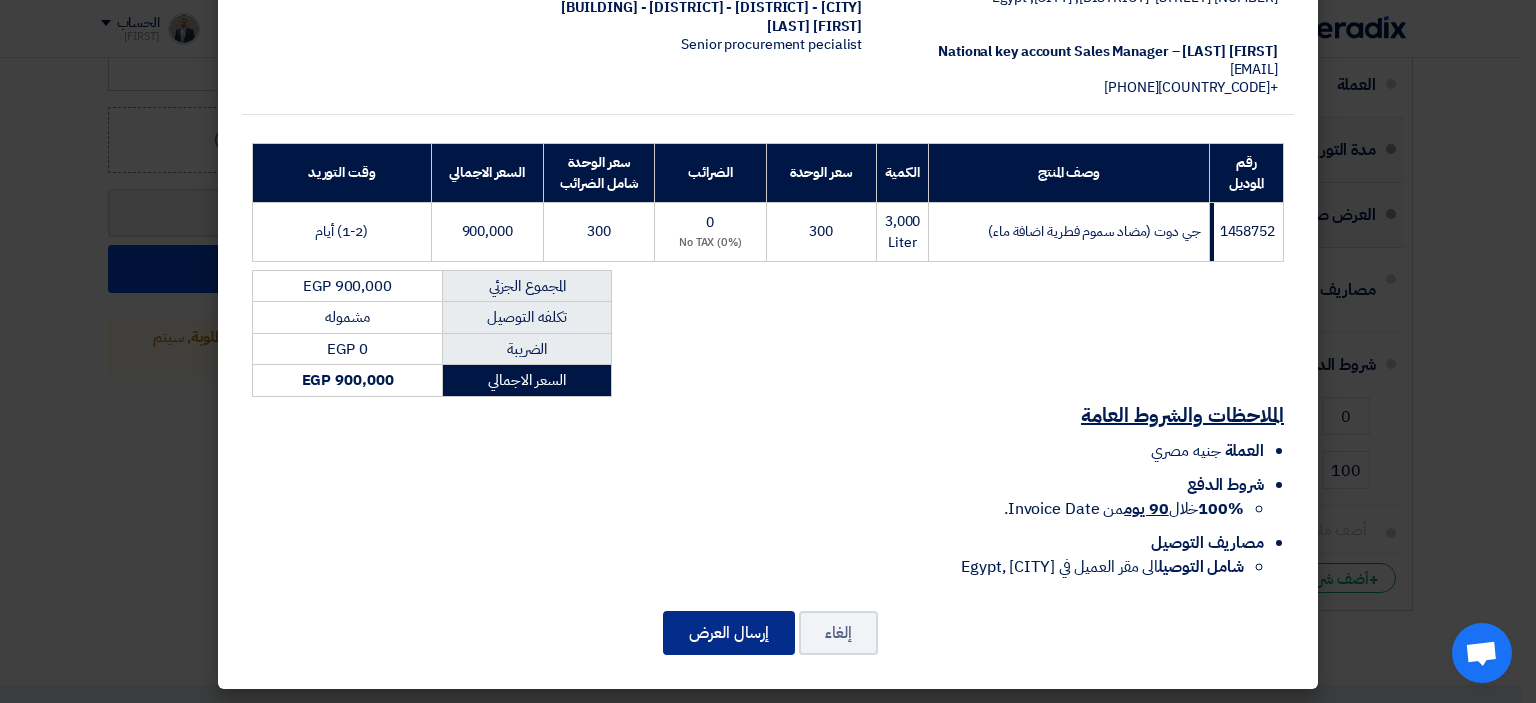 click on "إرسال العرض" 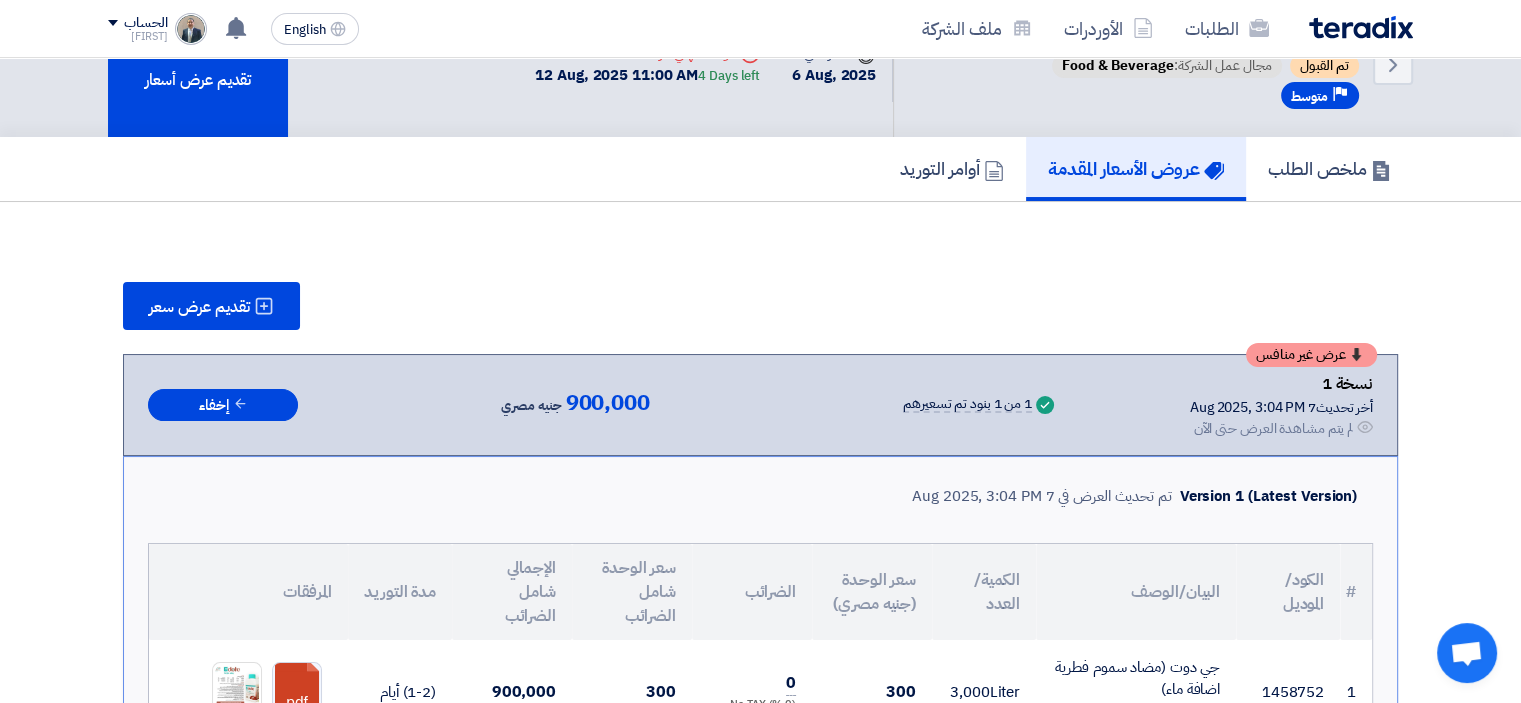 scroll, scrollTop: 1, scrollLeft: 0, axis: vertical 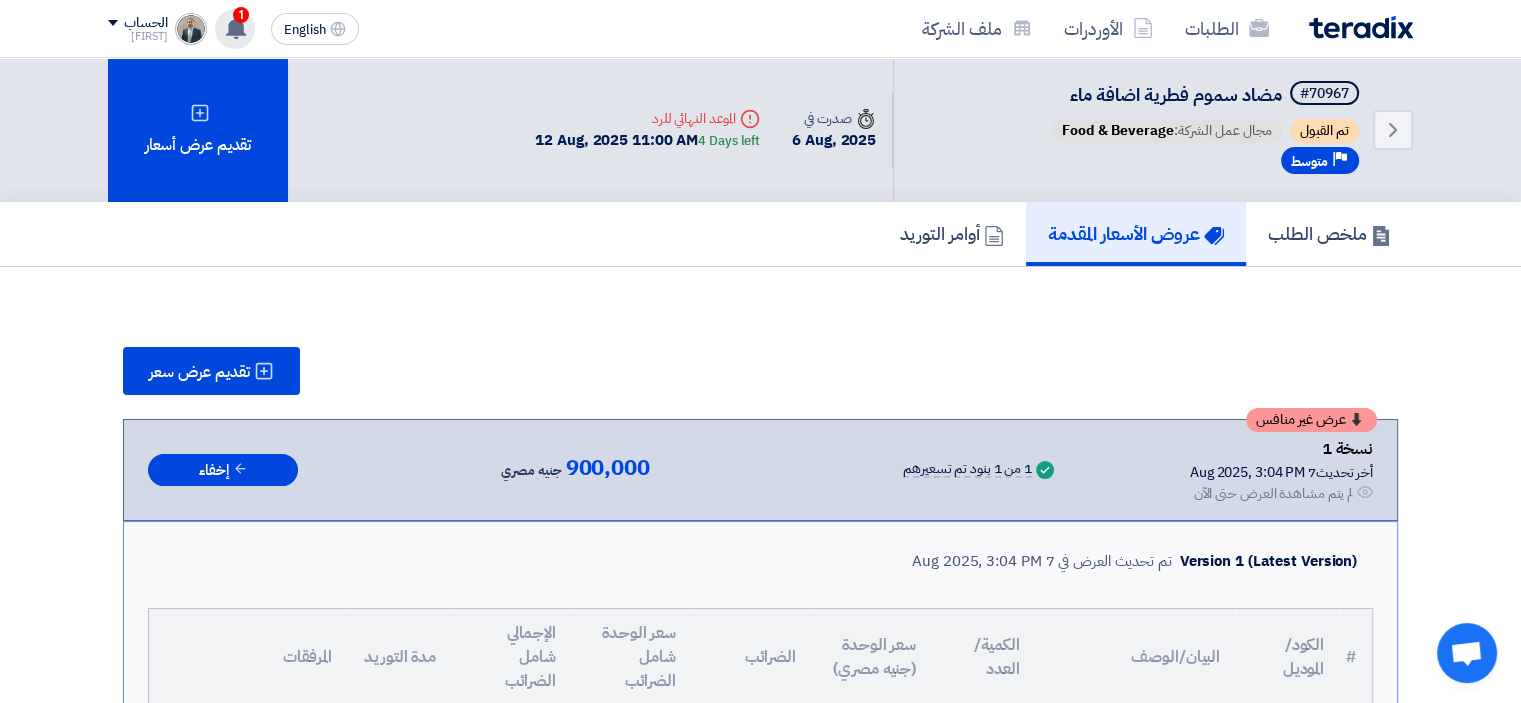 click 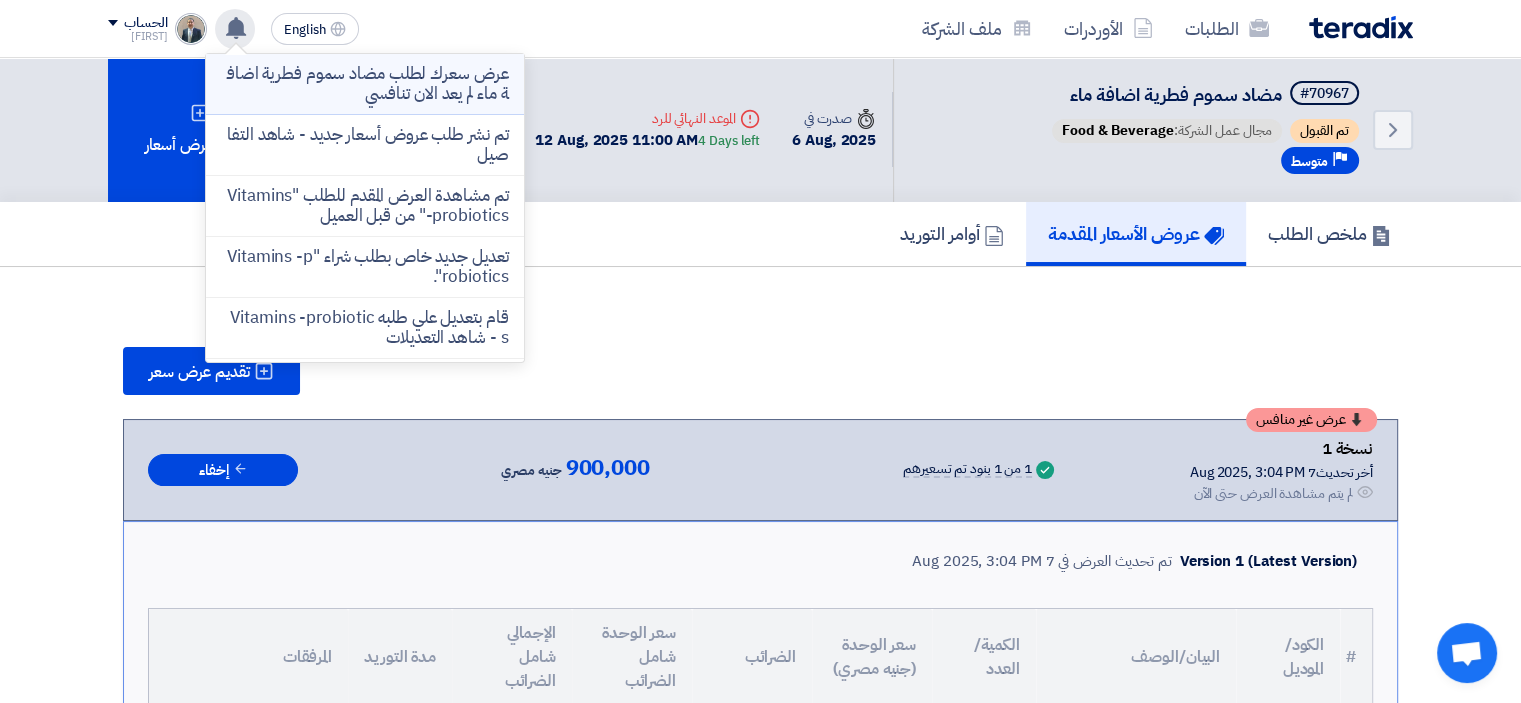 click on "عرض سعرك لطلب مضاد سموم فطرية اضافة ماء لم يعد الان تنافسي" 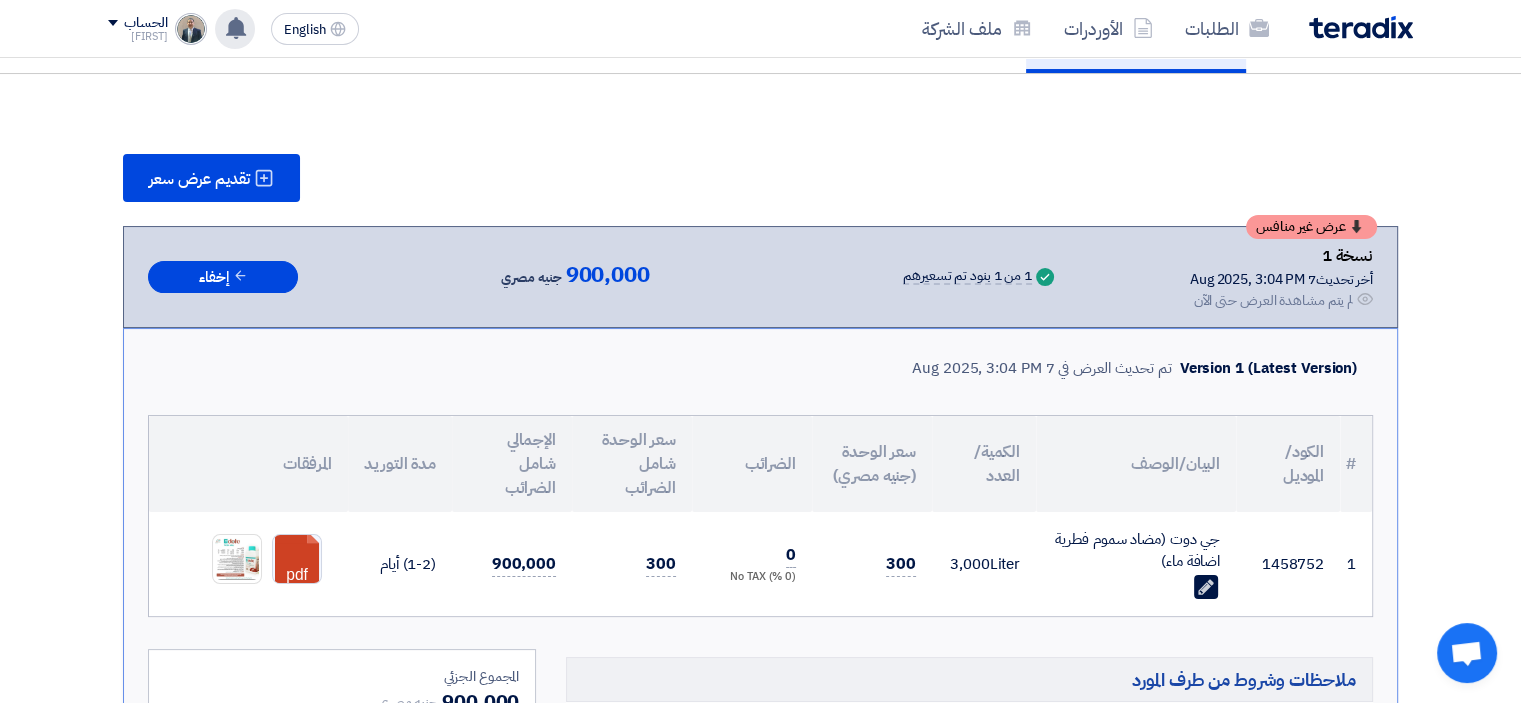 scroll, scrollTop: 190, scrollLeft: 0, axis: vertical 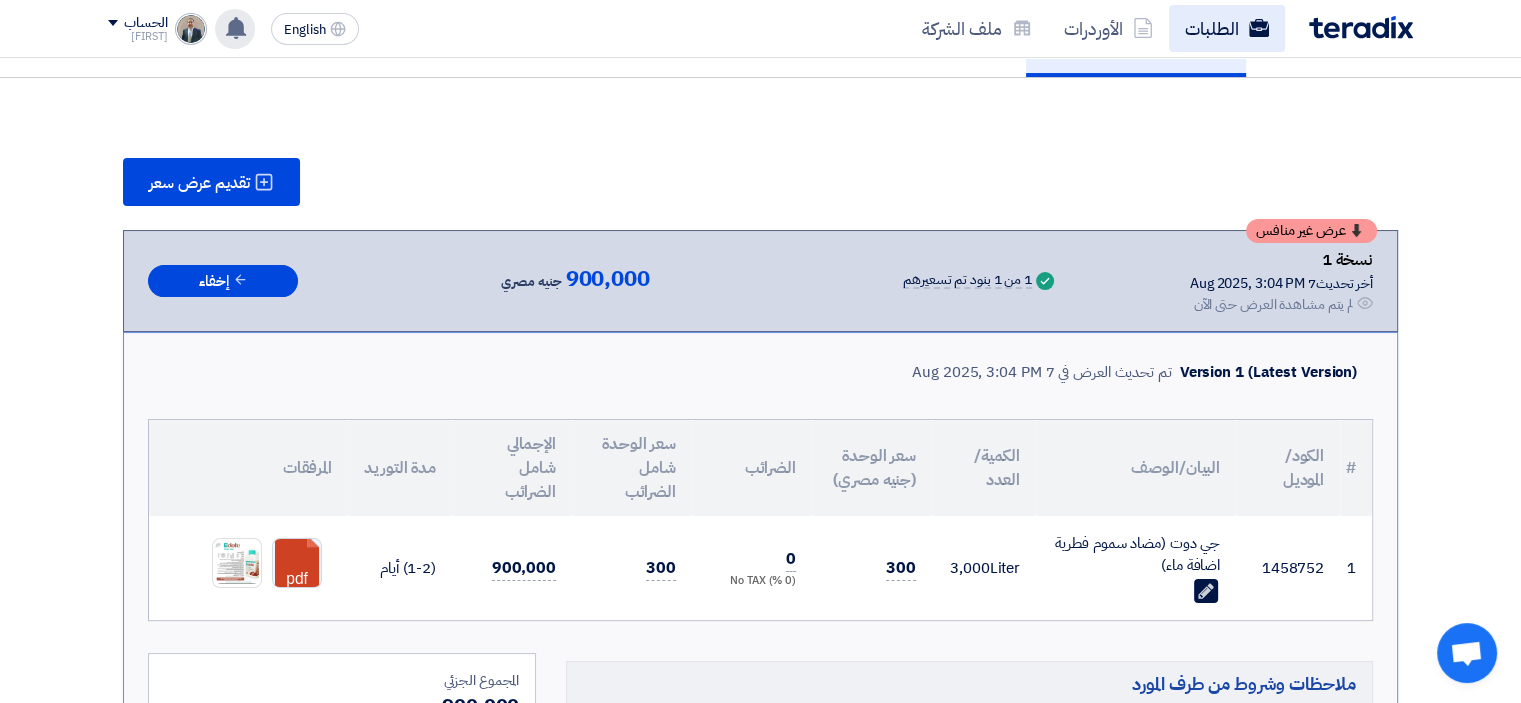 click on "الطلبات" 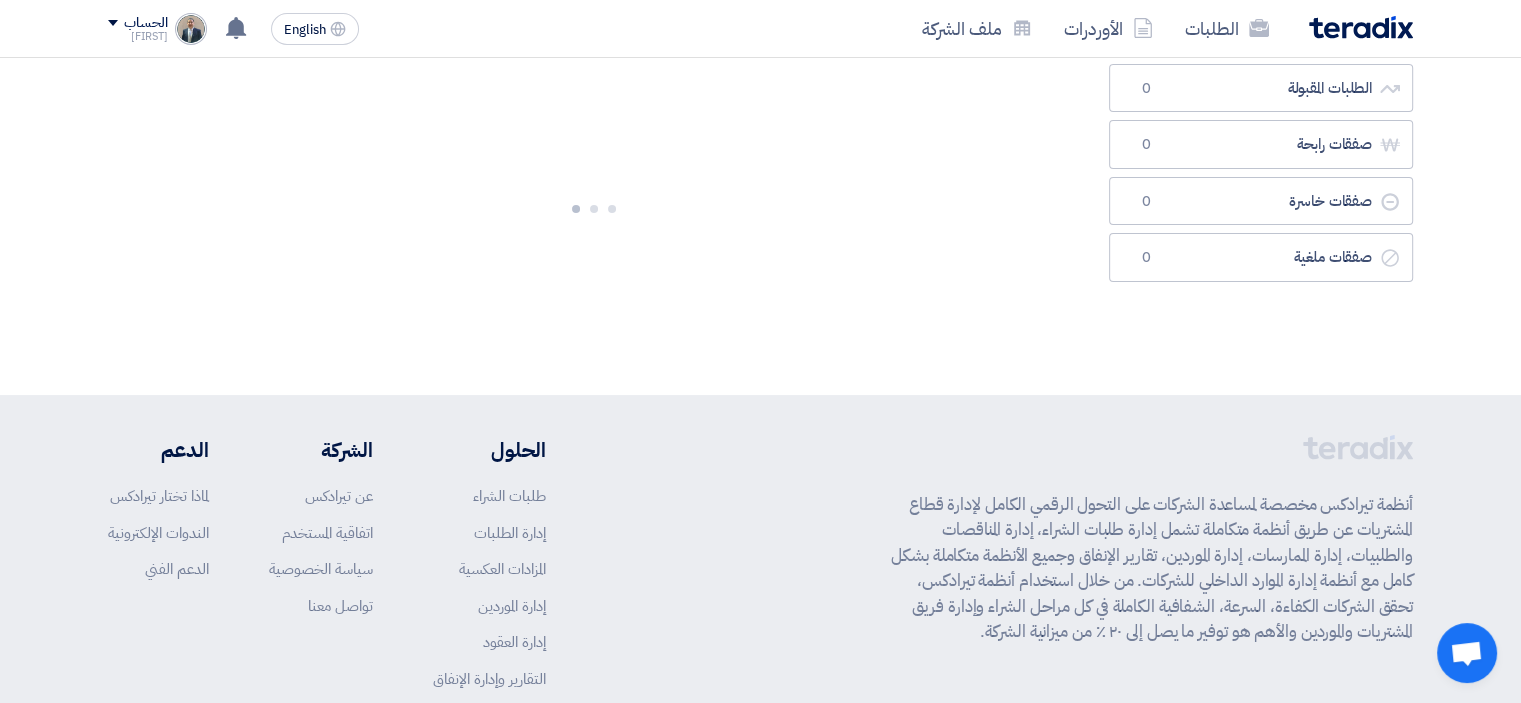 scroll, scrollTop: 0, scrollLeft: 0, axis: both 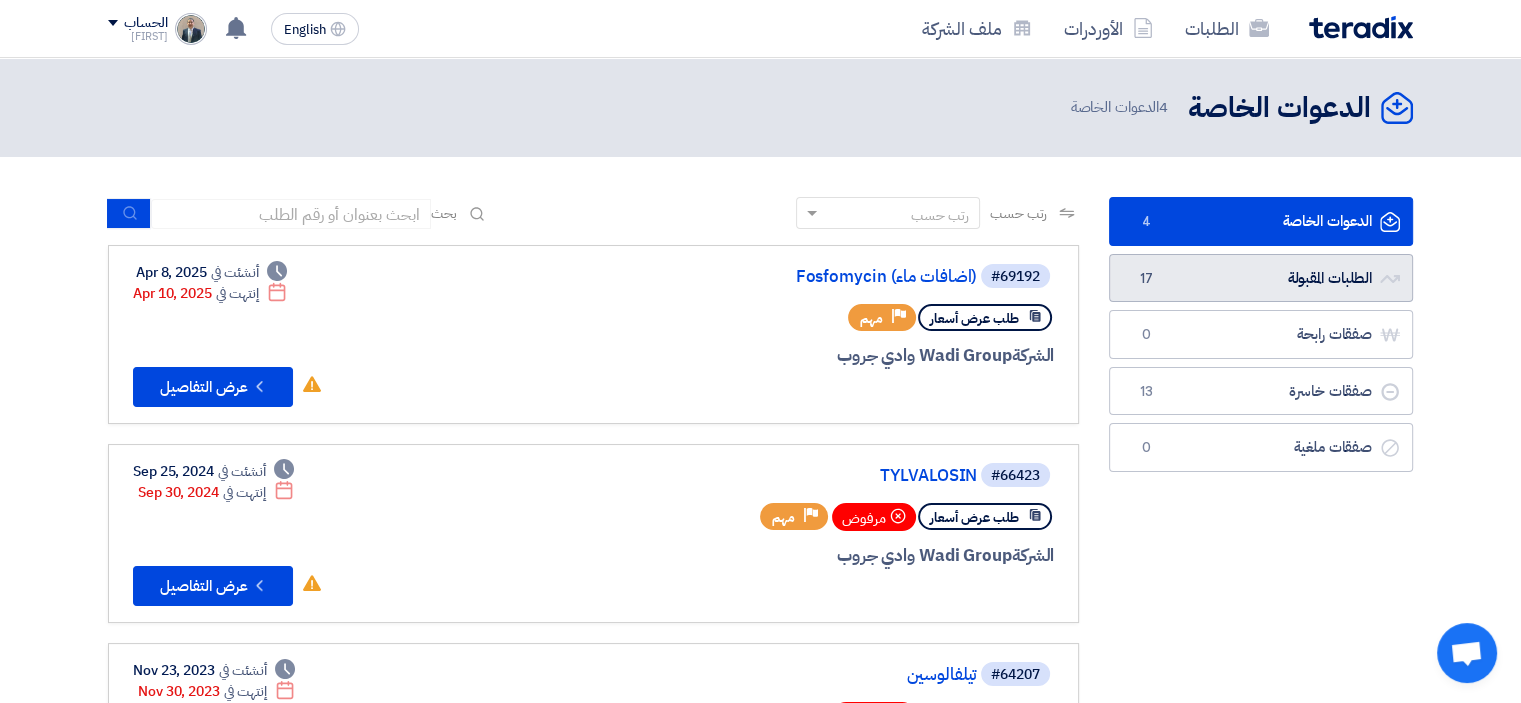 click on "الطلبات المقبولة
الطلبات المقبولة
17" 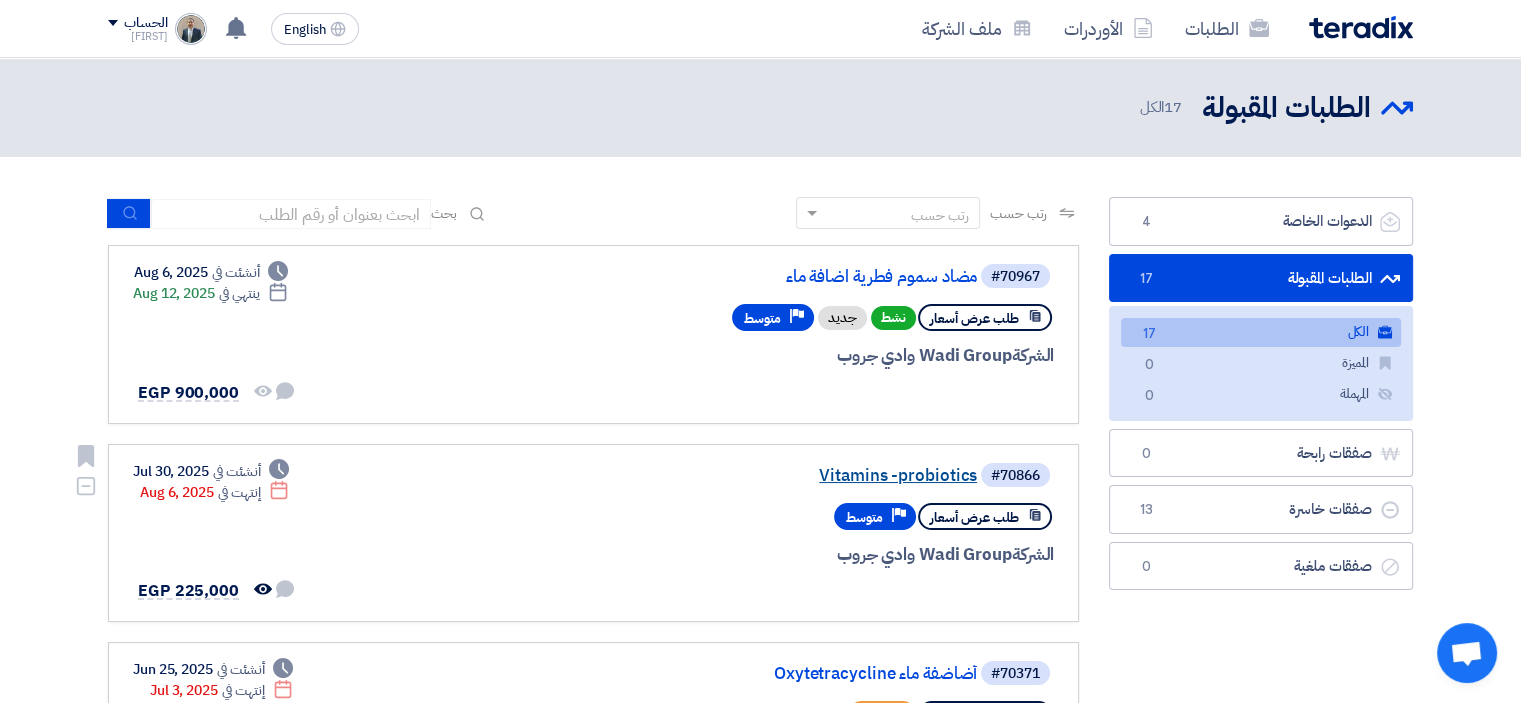 click on "Vitamins -probiotics" 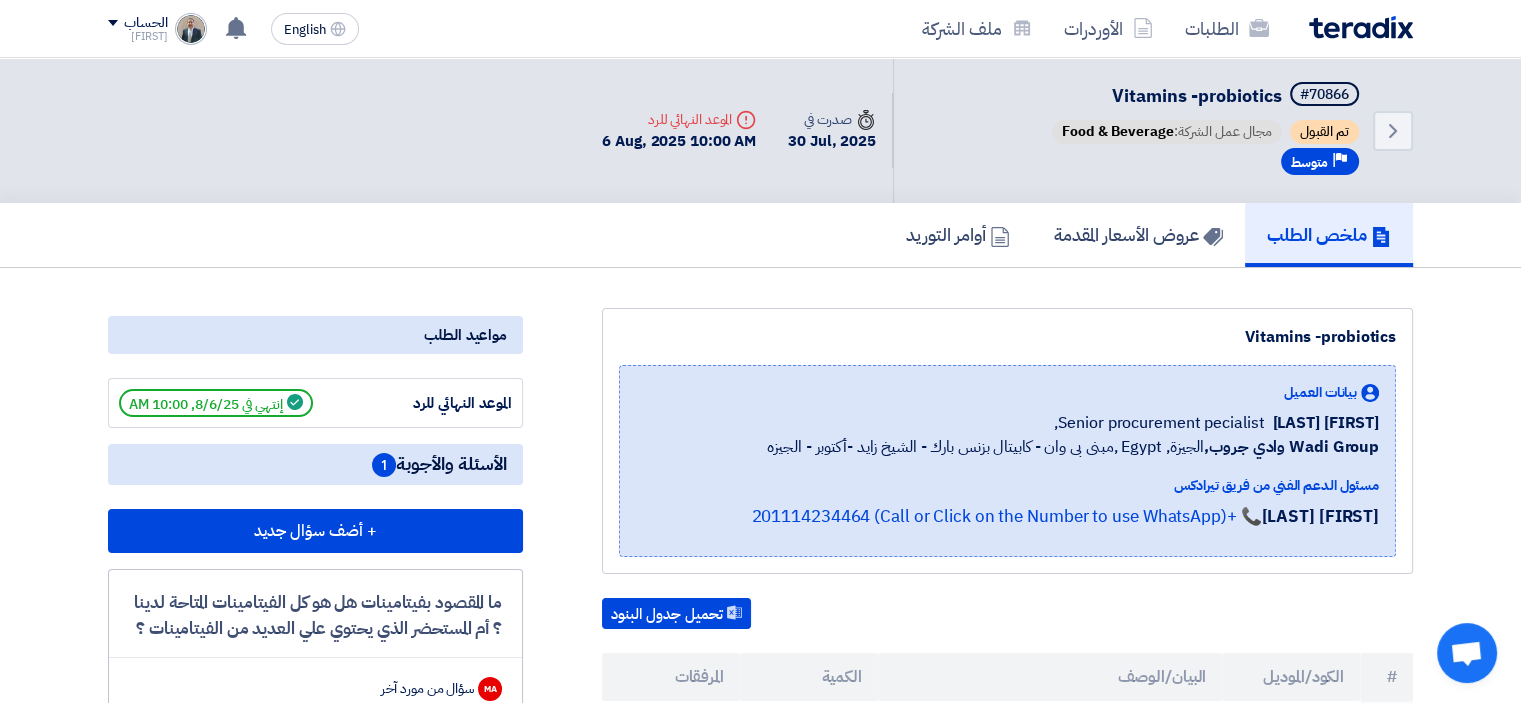 scroll, scrollTop: 200, scrollLeft: 0, axis: vertical 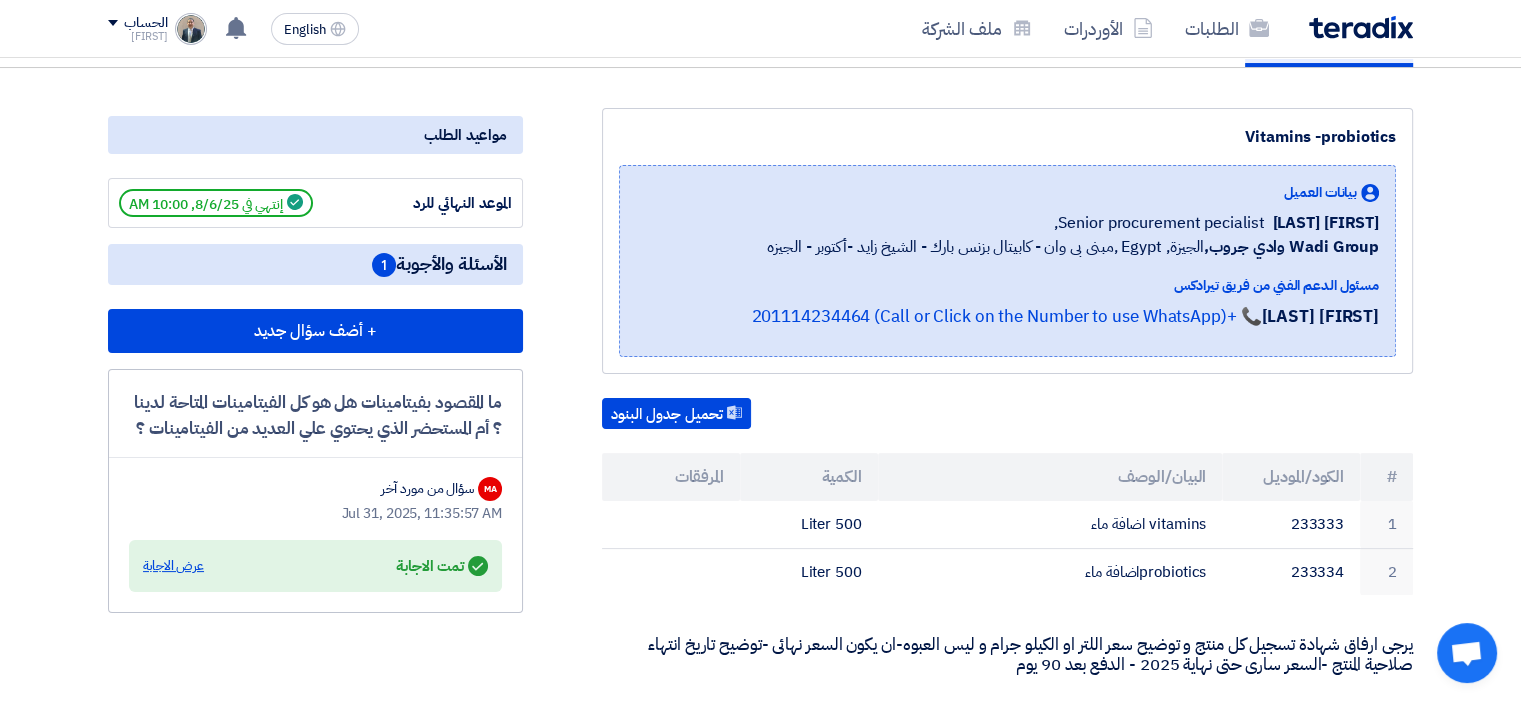 click on "عرض الاجابة" 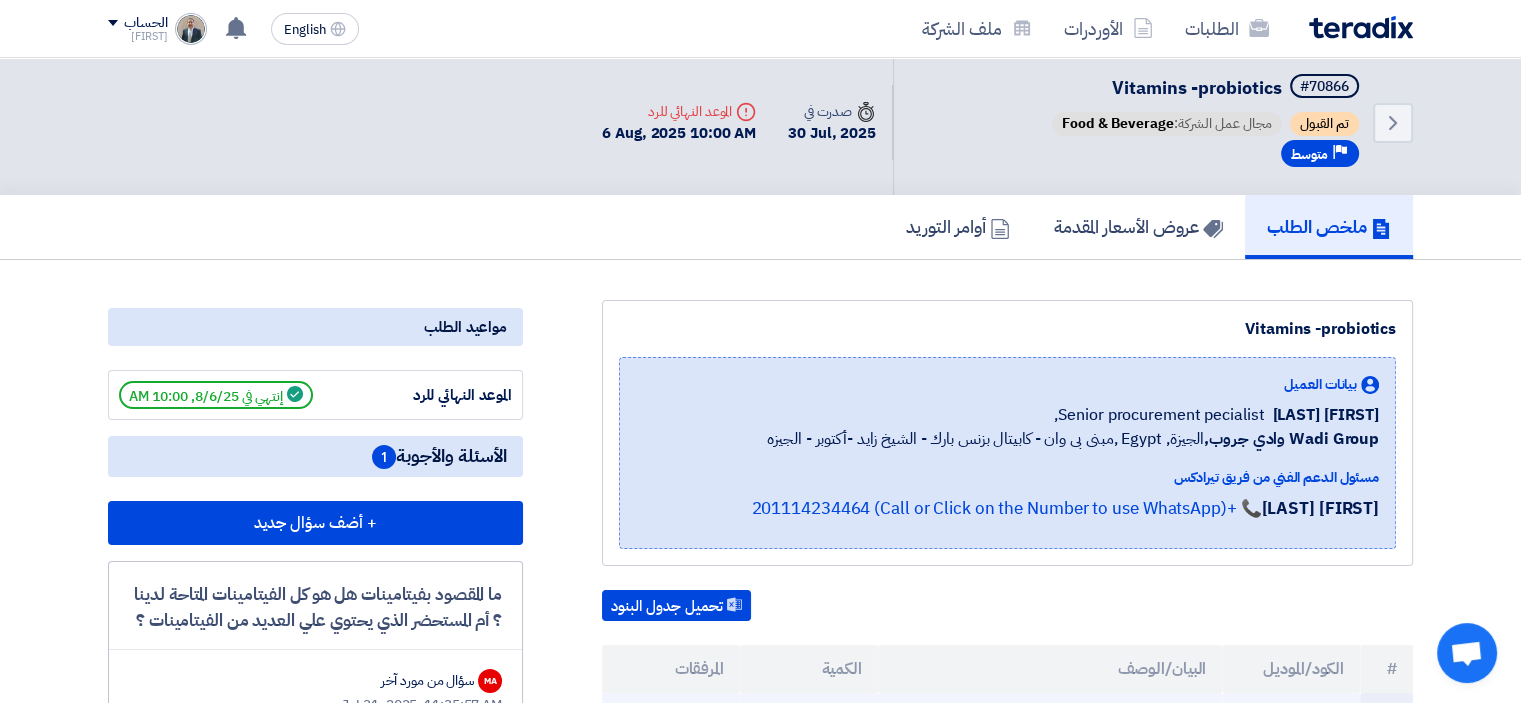 scroll, scrollTop: 0, scrollLeft: 0, axis: both 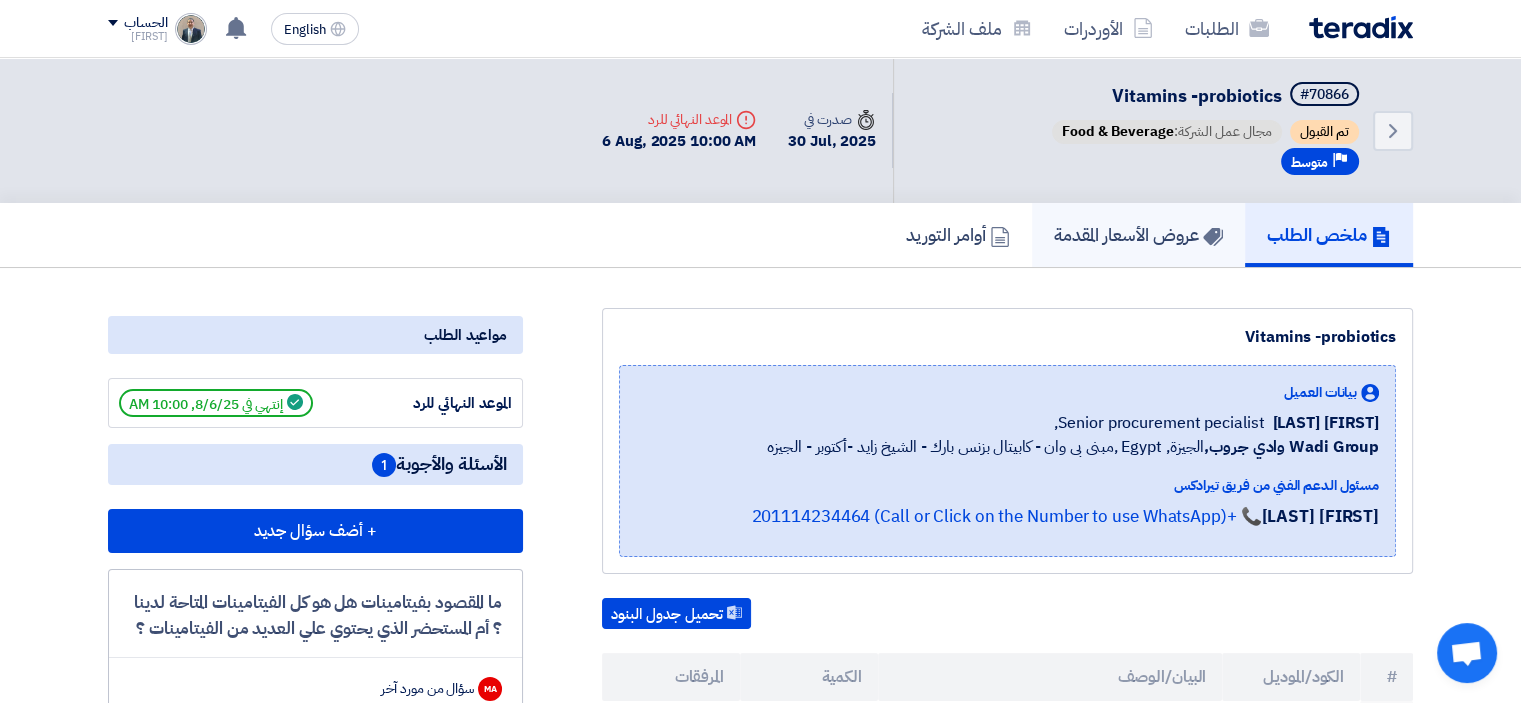 click on "عروض الأسعار المقدمة" 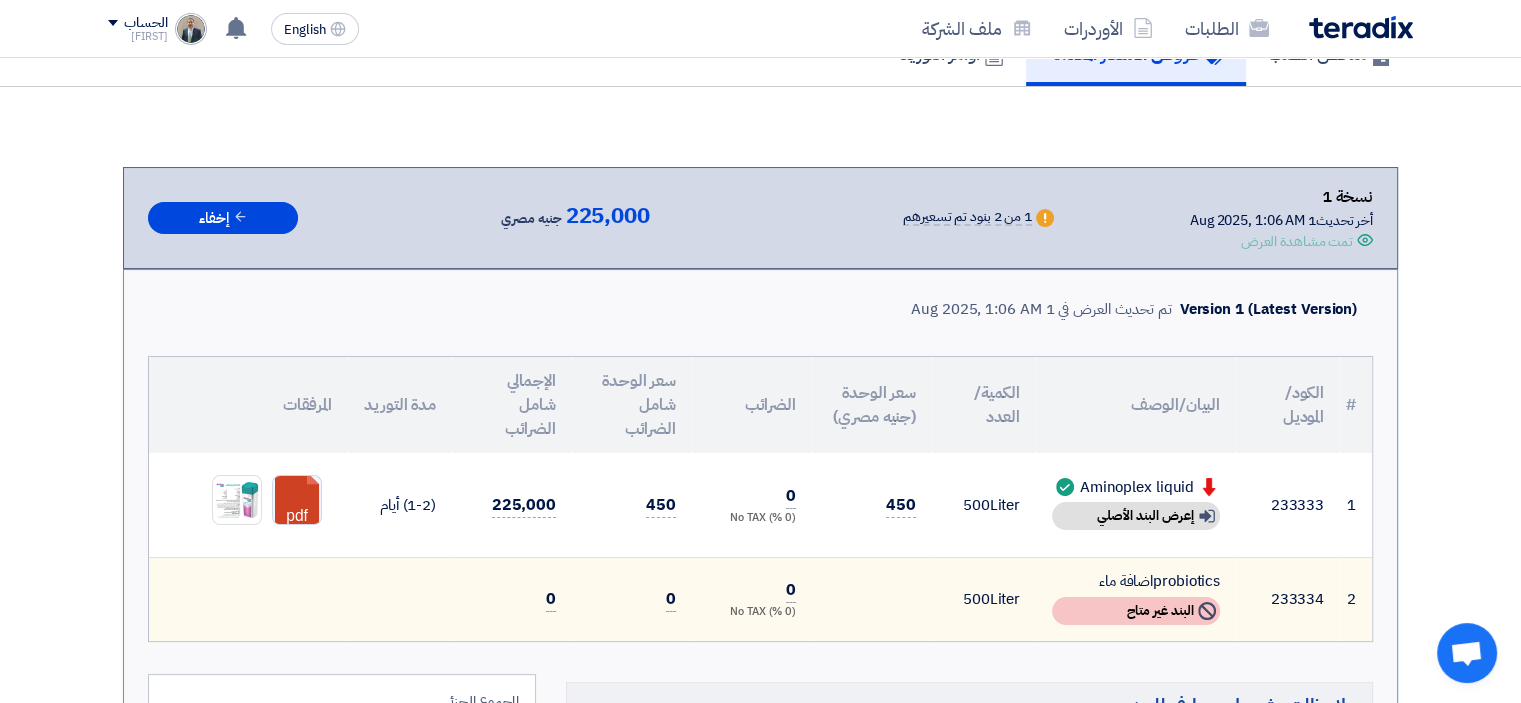 scroll, scrollTop: 0, scrollLeft: 0, axis: both 